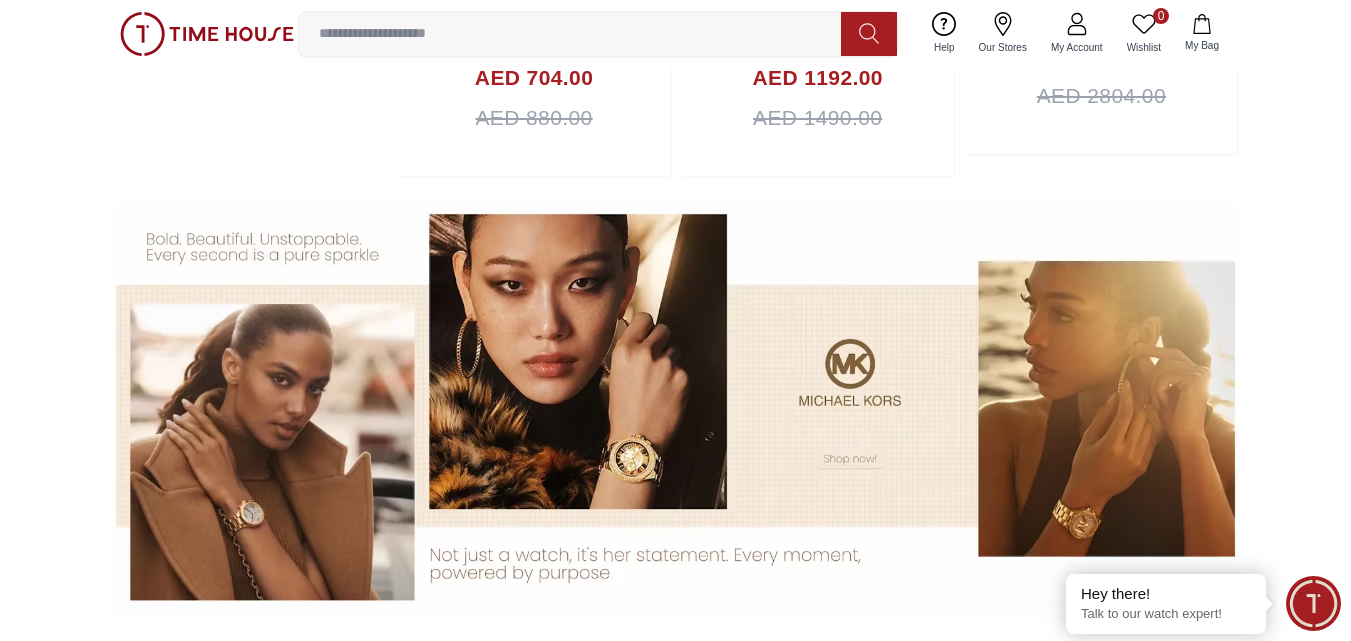 scroll, scrollTop: 1200, scrollLeft: 0, axis: vertical 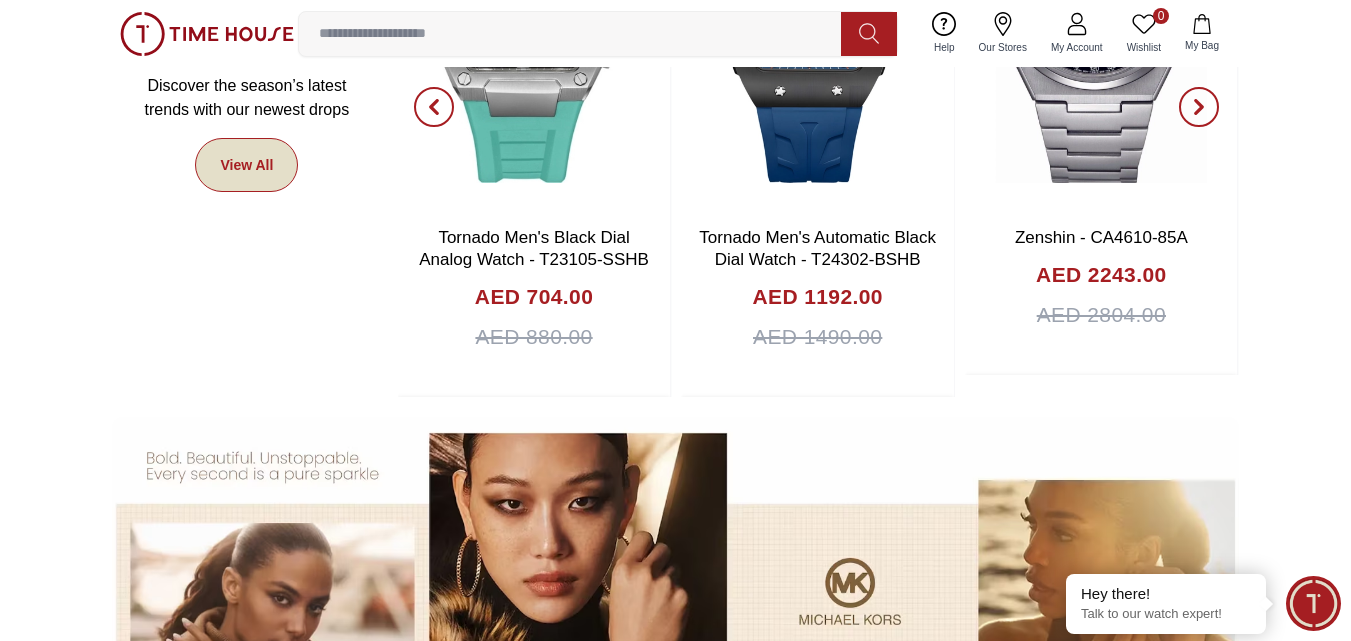 click on "View All" at bounding box center (246, 165) 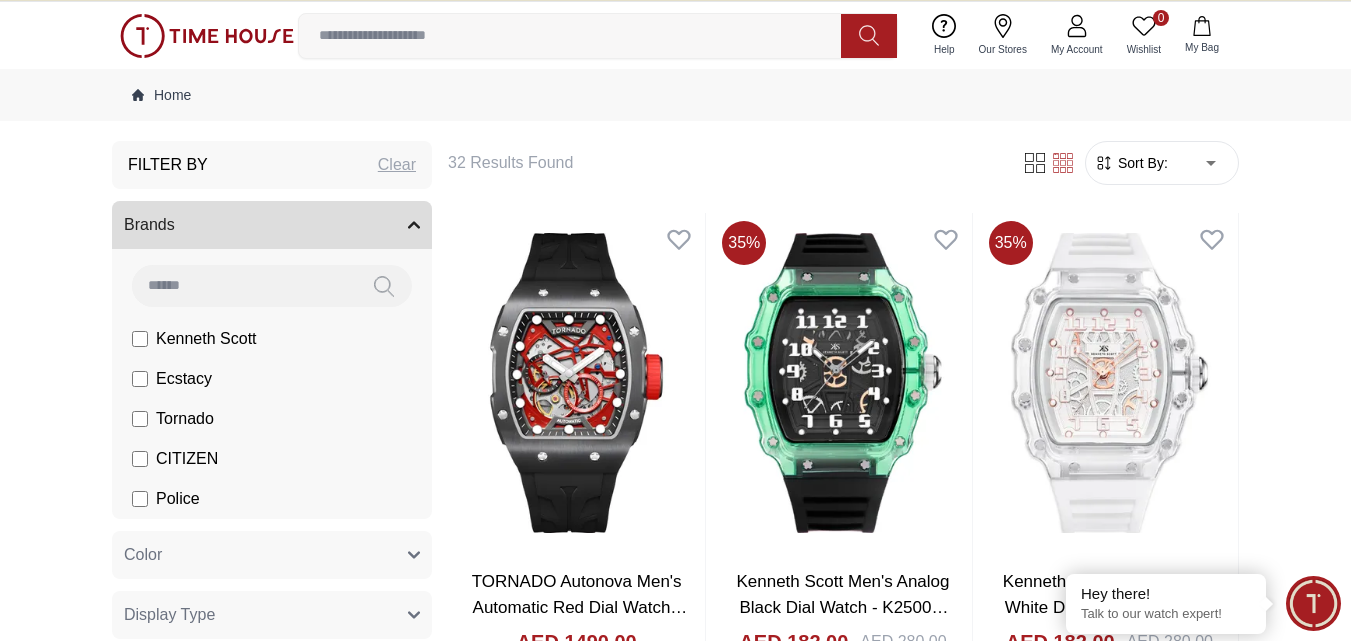 scroll, scrollTop: 0, scrollLeft: 0, axis: both 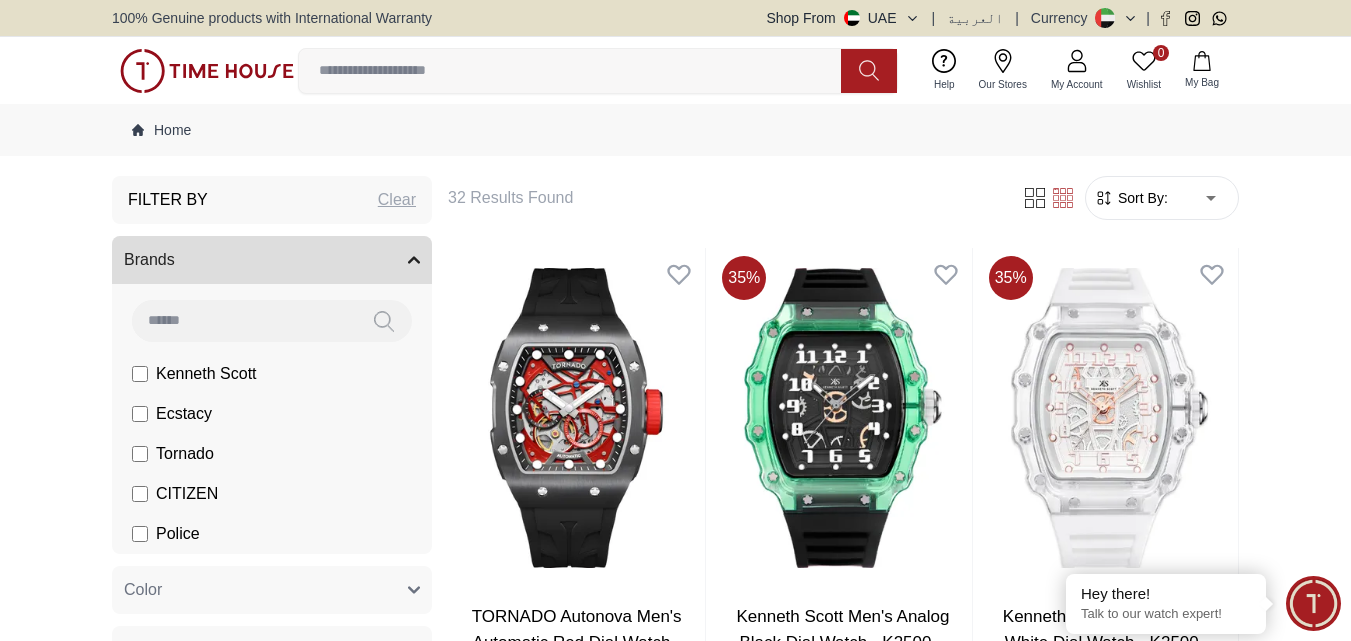 click on "Brands" at bounding box center [272, 260] 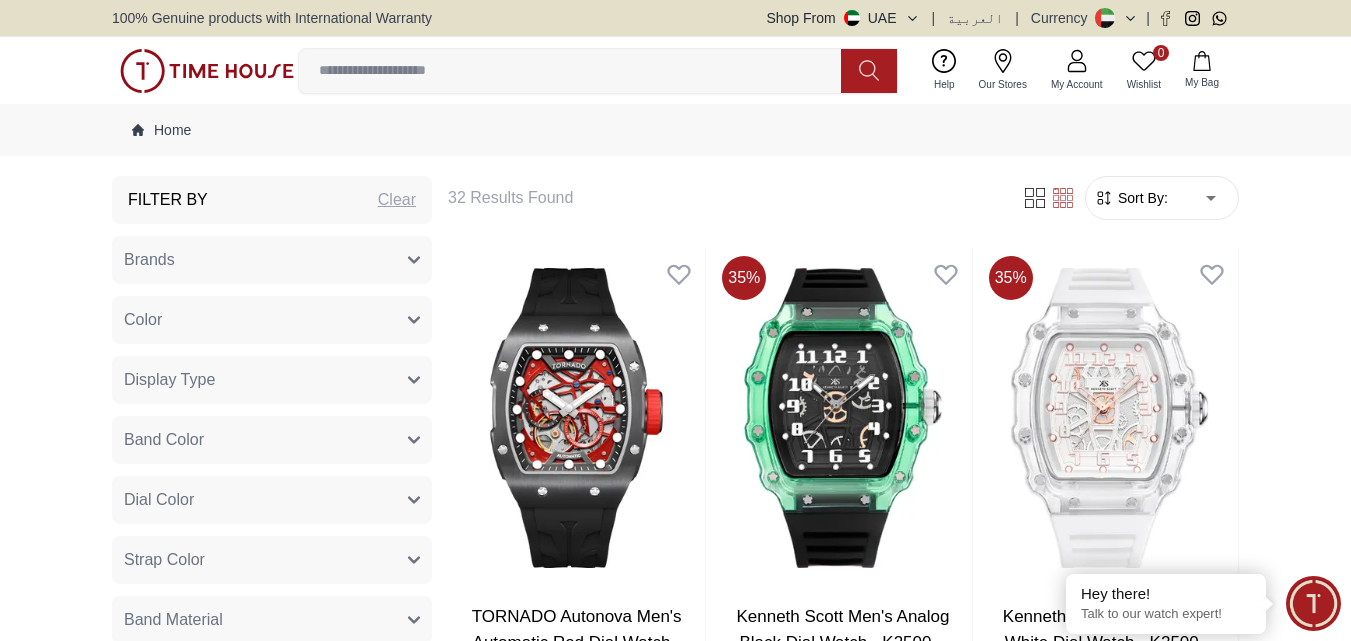 click on "Band Color" at bounding box center [272, 440] 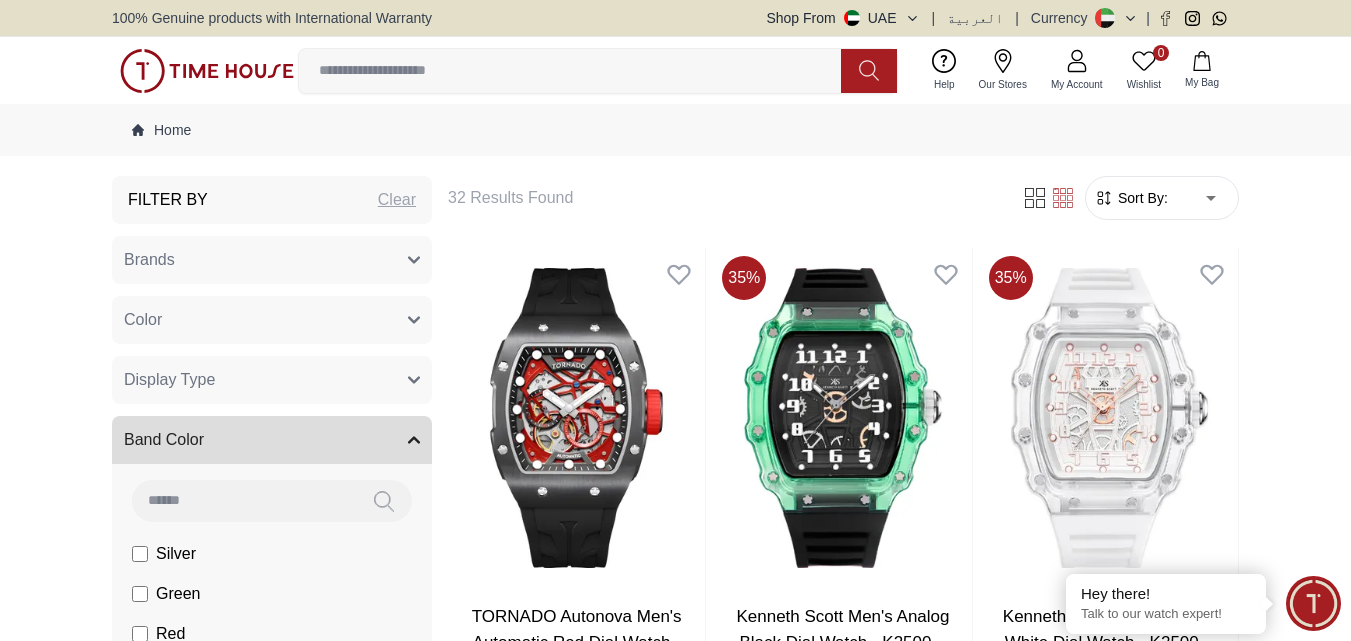 click on "Band Color" at bounding box center [272, 440] 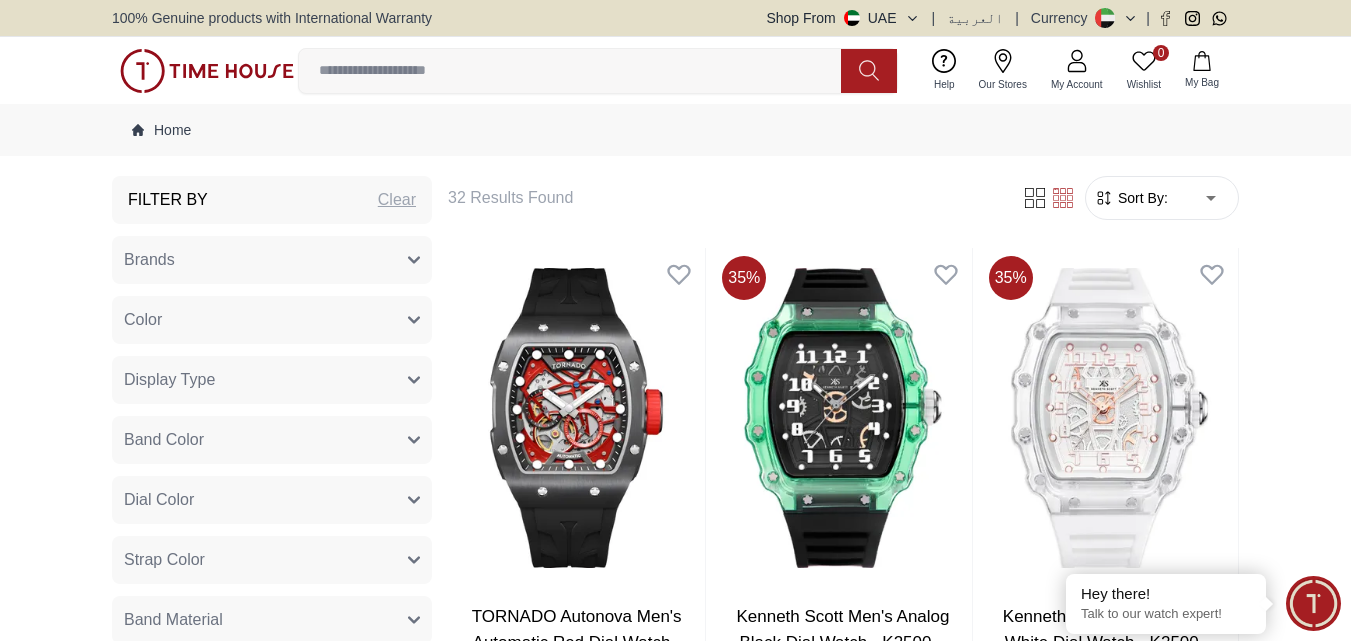 click on "Brands" at bounding box center [272, 260] 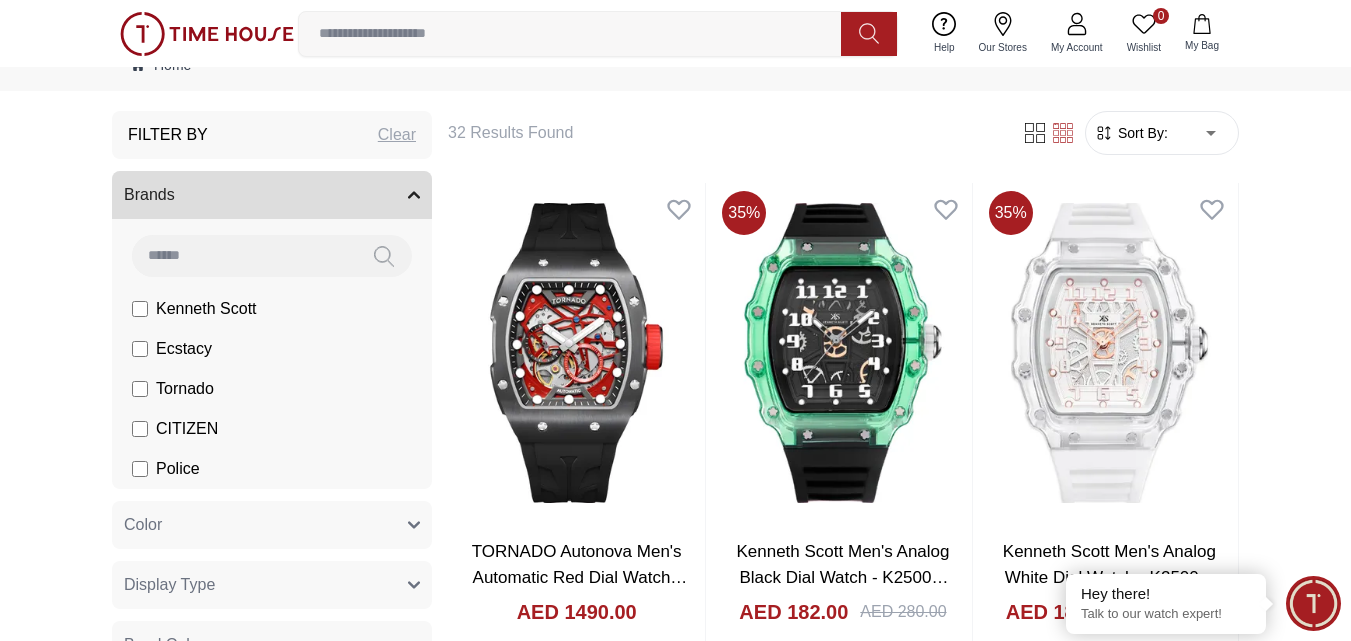 scroll, scrollTop: 100, scrollLeft: 0, axis: vertical 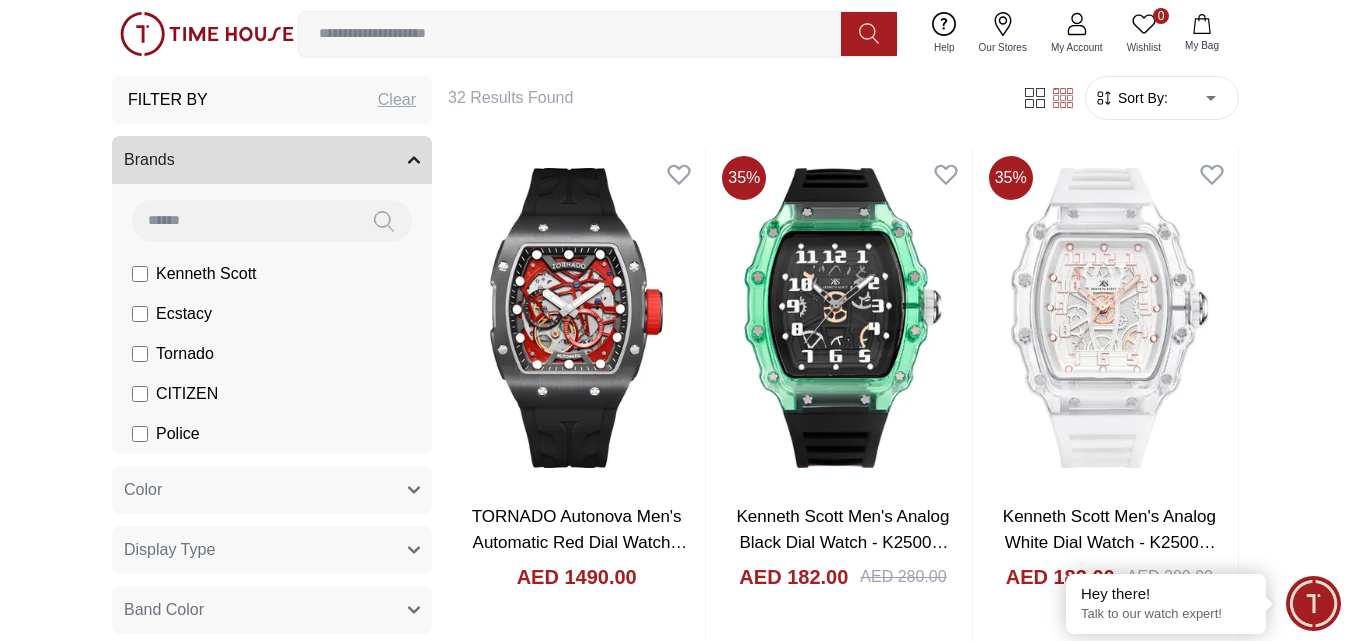 click at bounding box center [244, 220] 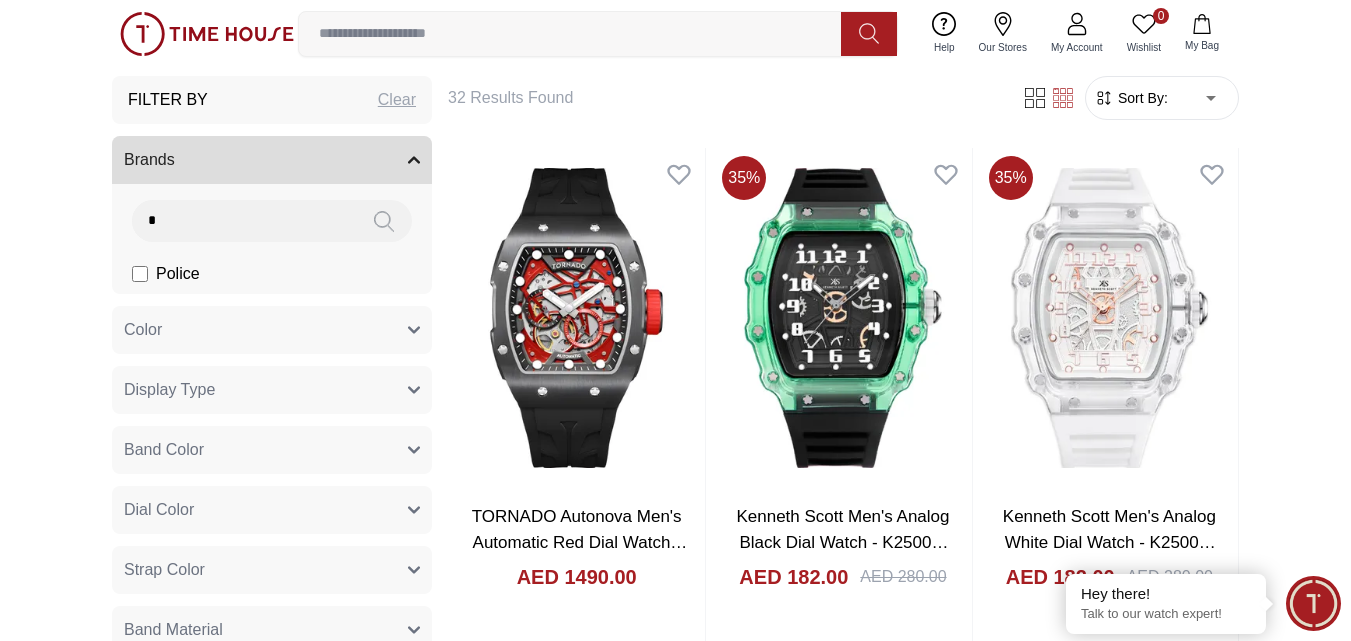 type on "**" 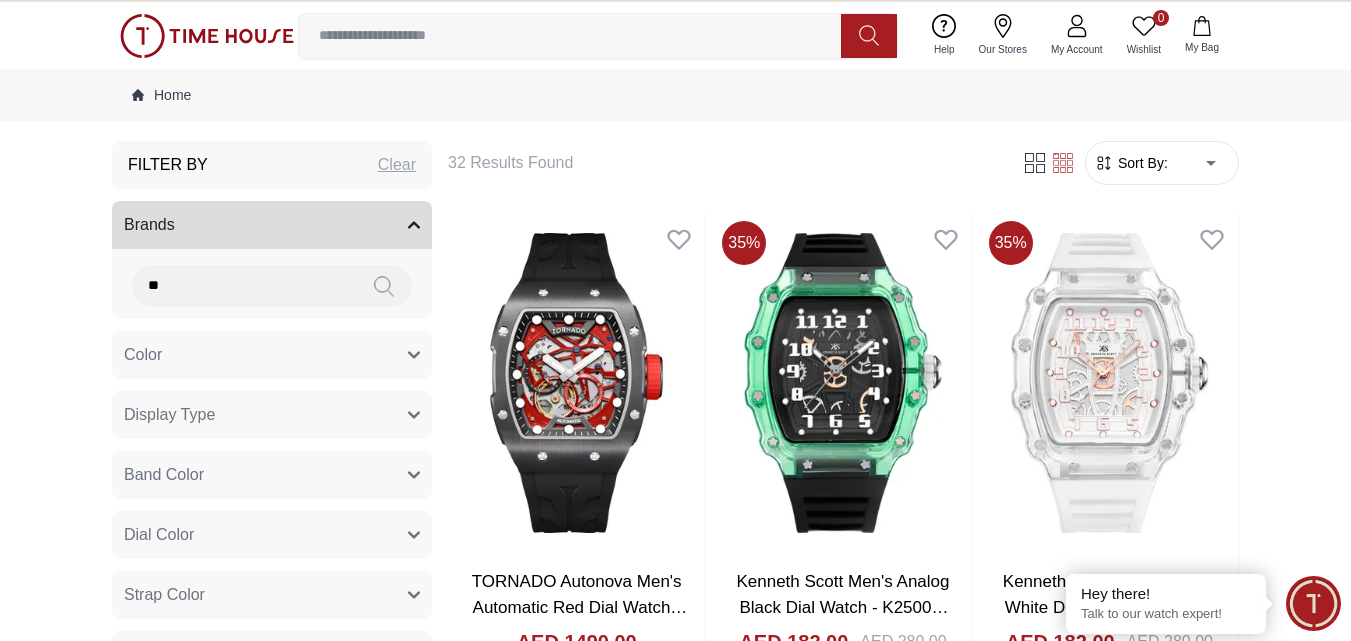 scroll, scrollTop: 0, scrollLeft: 0, axis: both 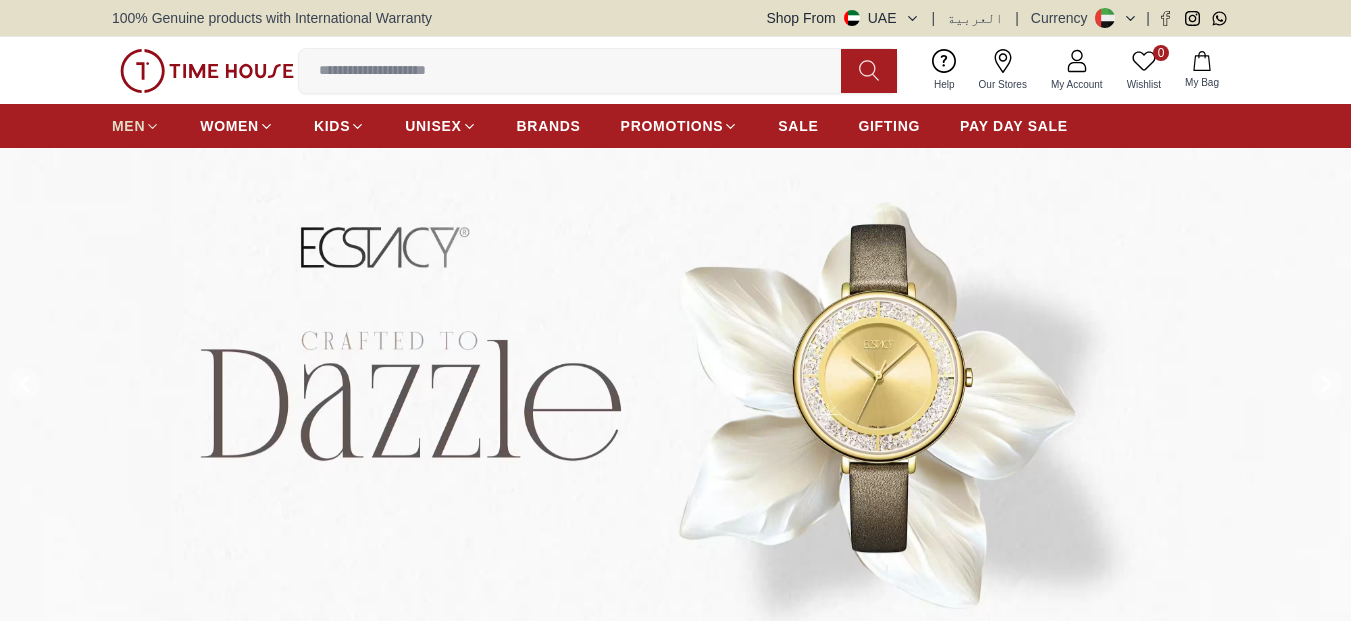 click 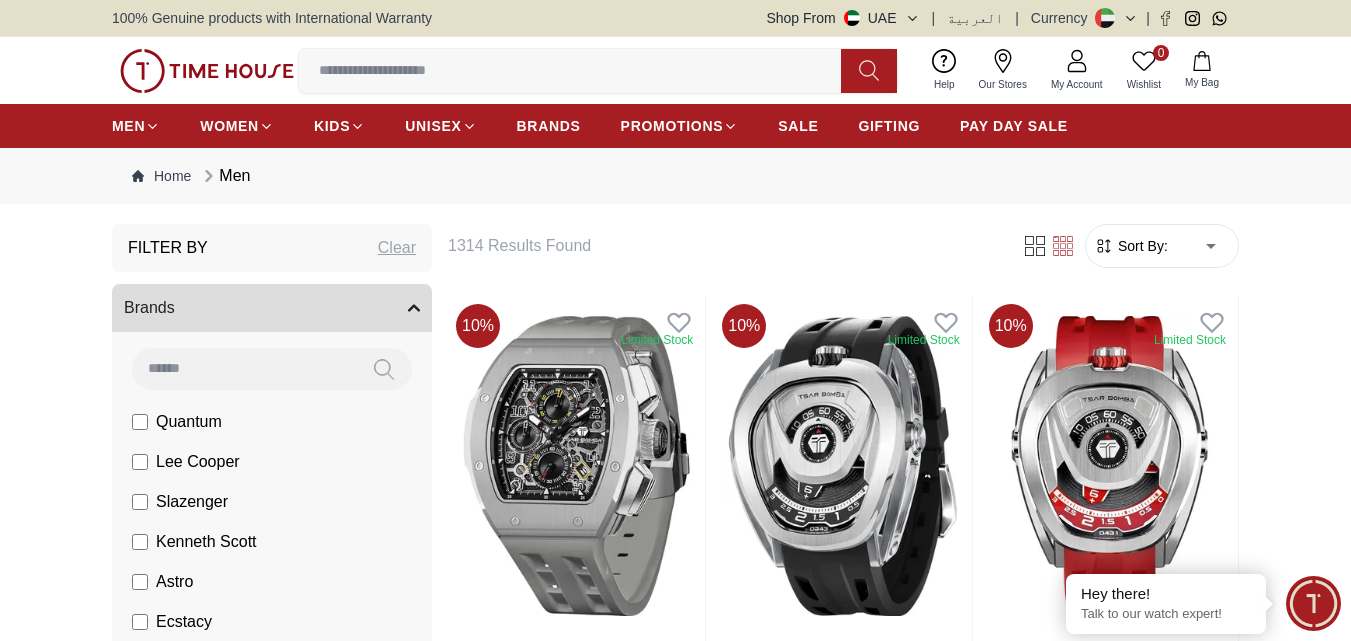 click on "MEN WOMEN KIDS UNISEX BRANDS PROMOTIONS SALE GIFTING PAY DAY SALE" at bounding box center (590, 126) 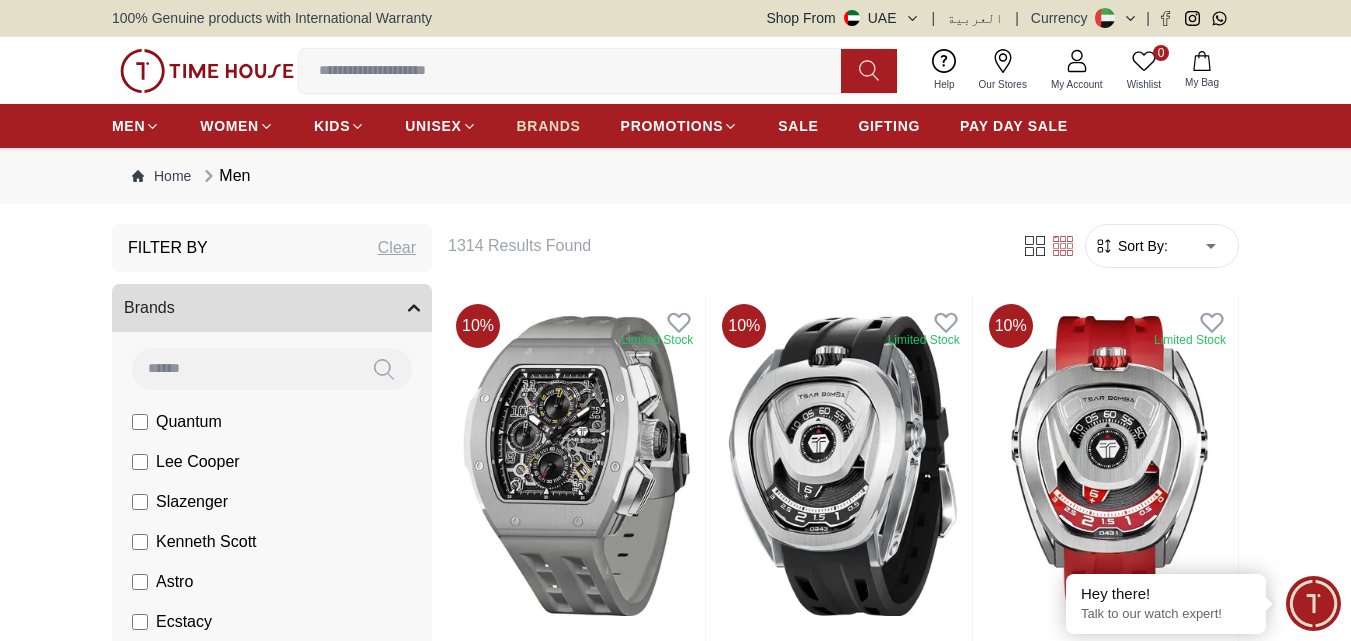 click on "BRANDS" at bounding box center [549, 126] 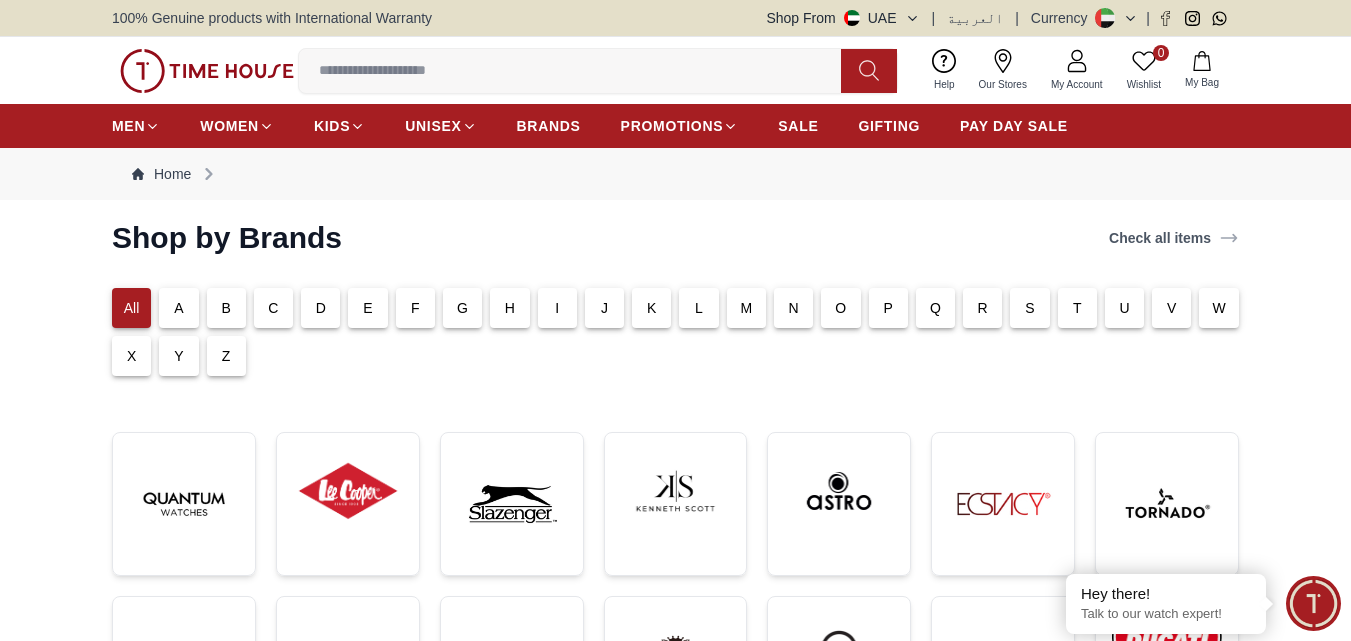 click on "L" at bounding box center [698, 308] 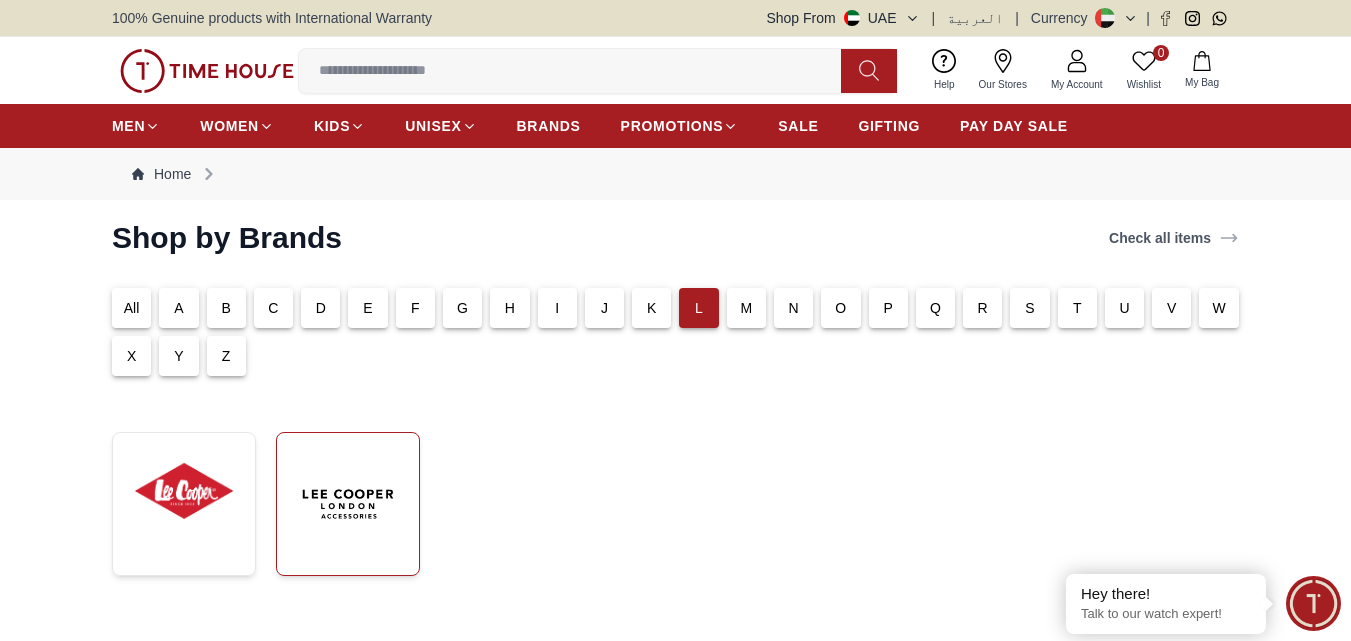 click at bounding box center (348, 504) 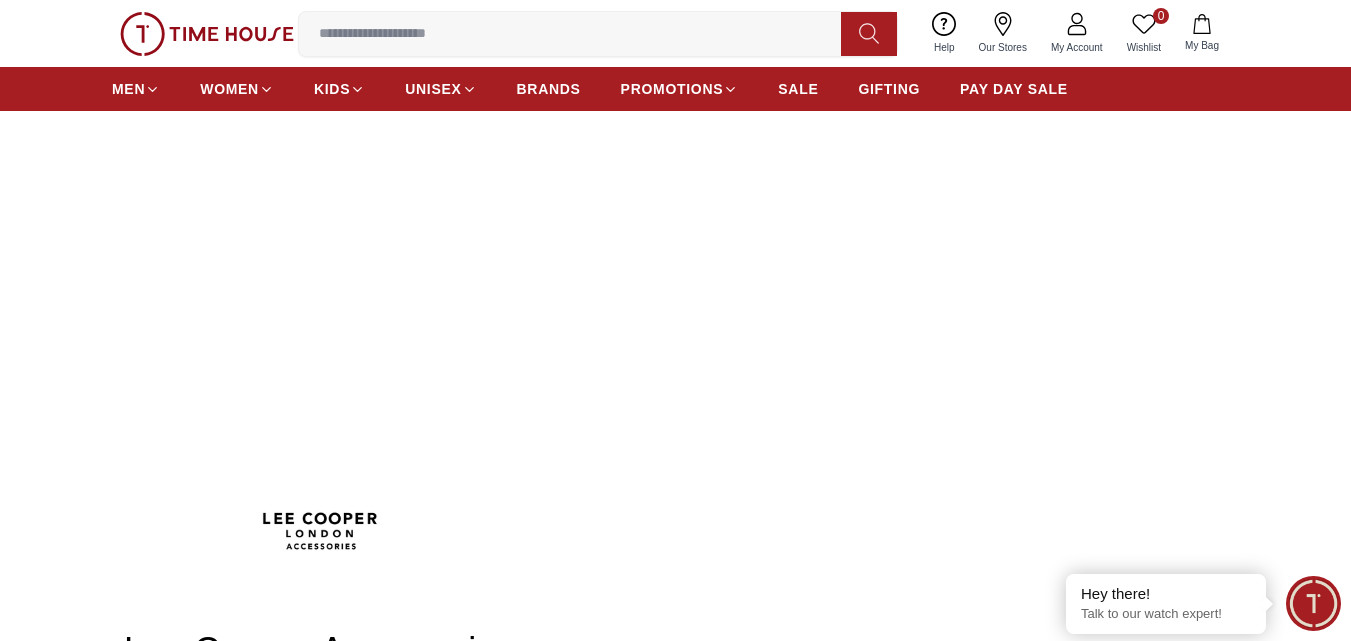 scroll, scrollTop: 100, scrollLeft: 0, axis: vertical 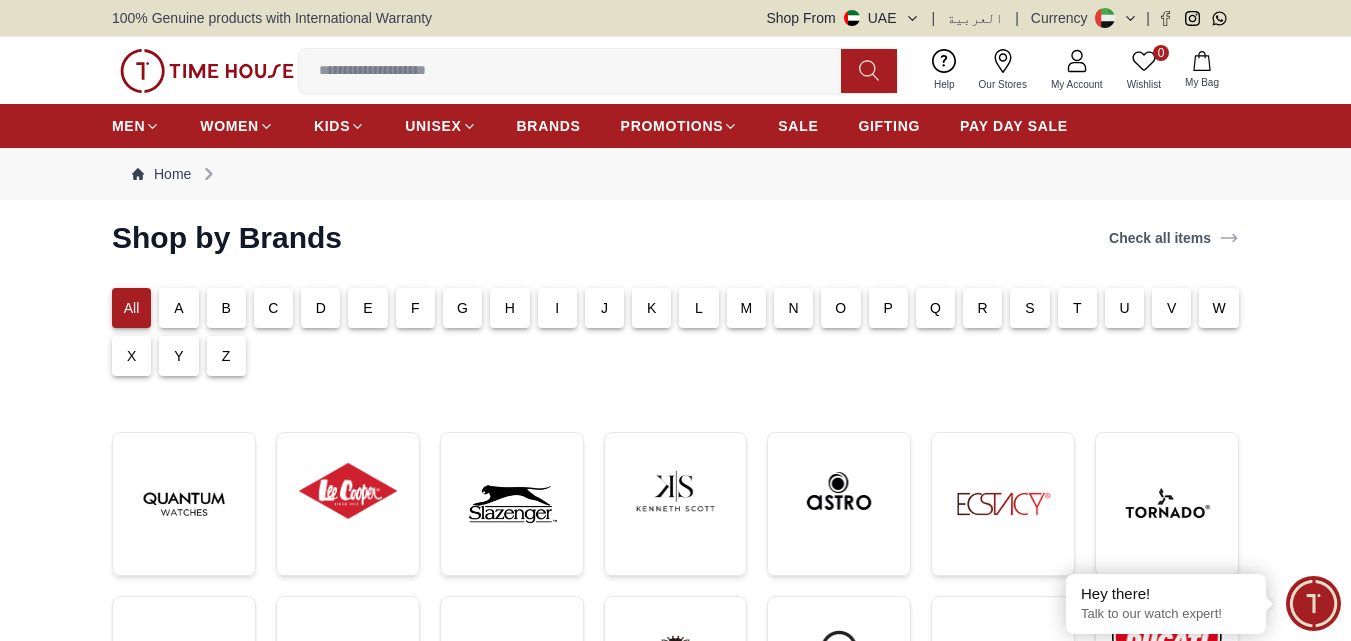 click on "L" at bounding box center (698, 308) 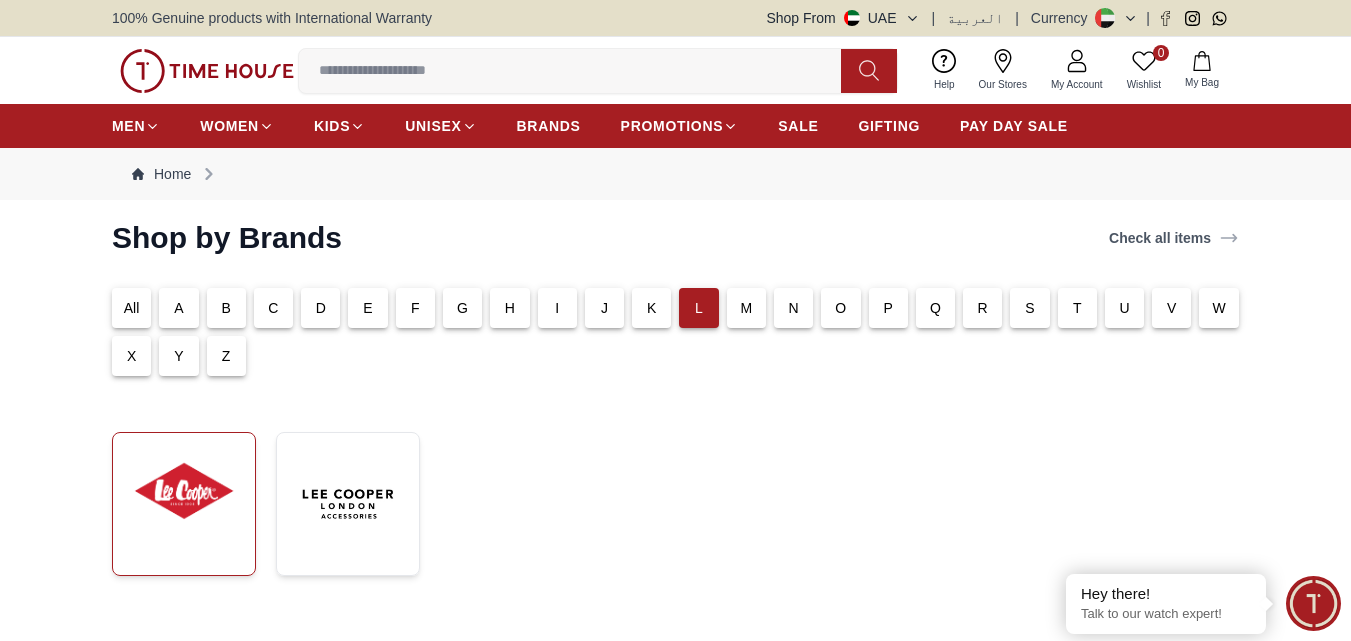 click at bounding box center (184, 491) 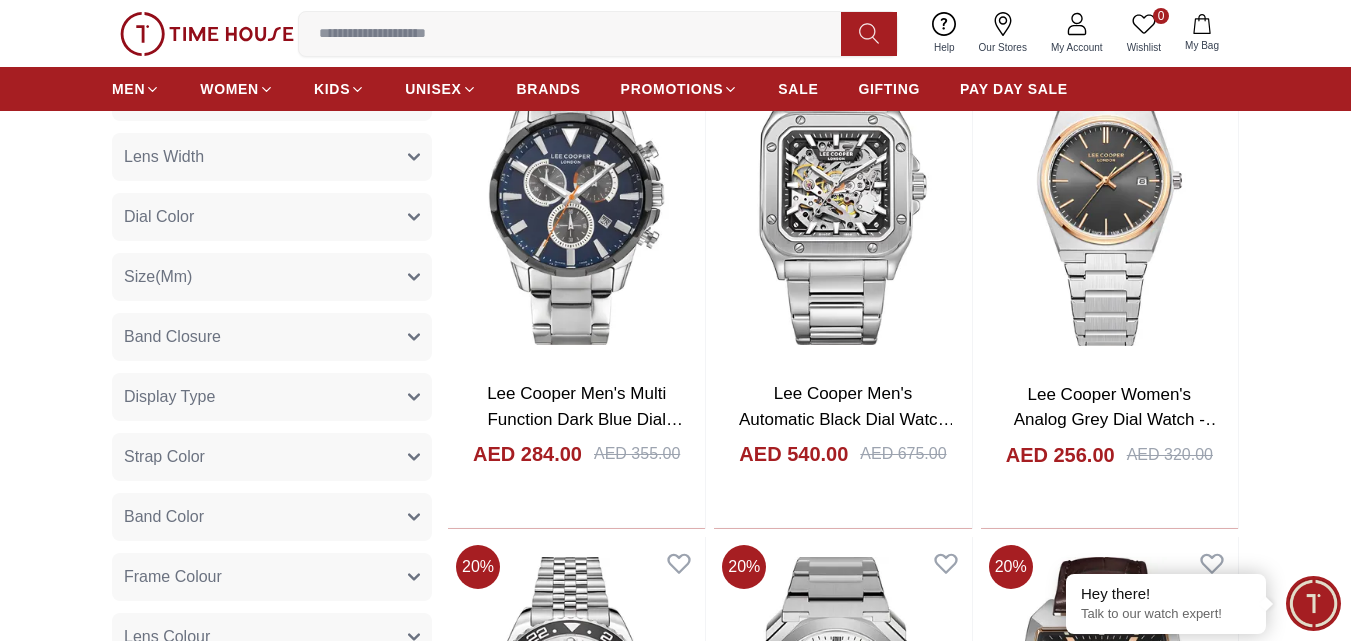 scroll, scrollTop: 1000, scrollLeft: 0, axis: vertical 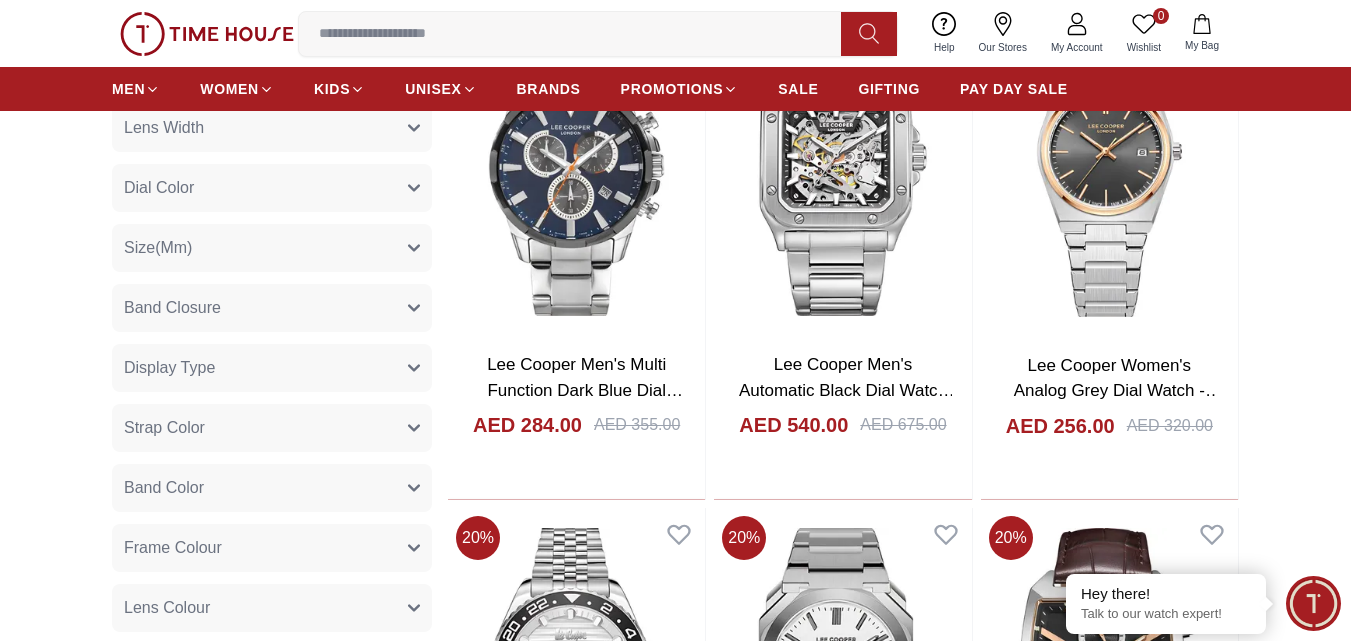click on "Frame Colour" at bounding box center (272, 548) 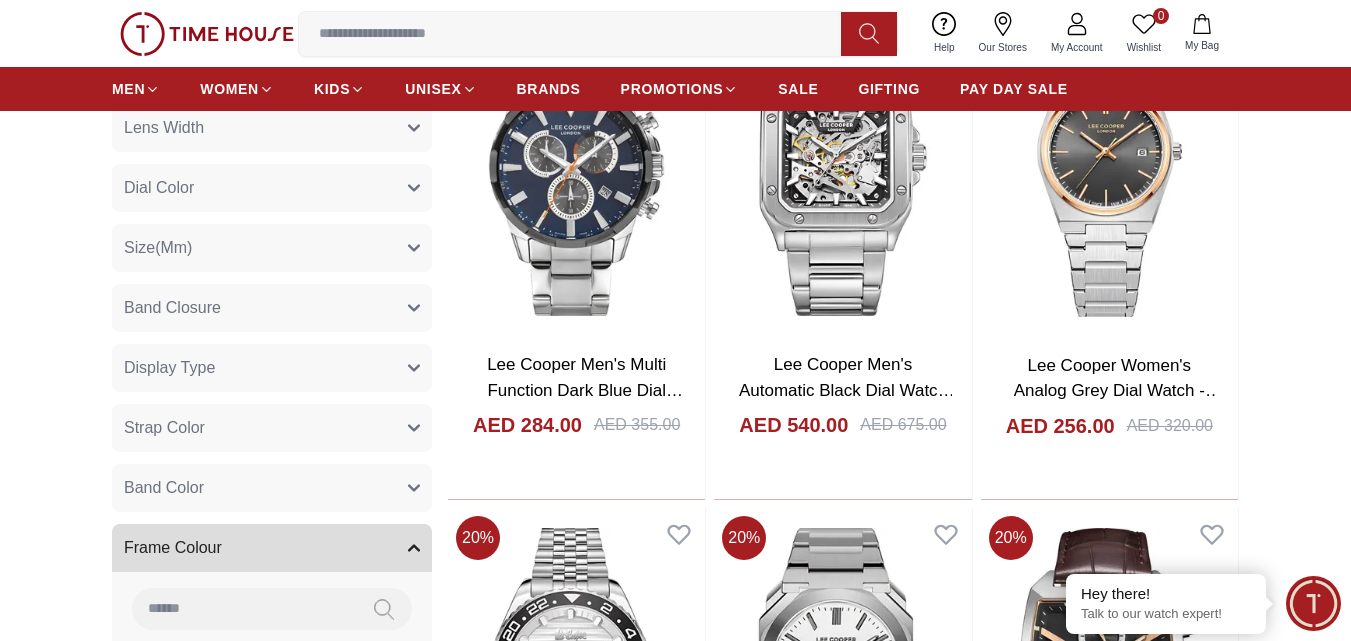 click on "Frame Colour" at bounding box center (272, 548) 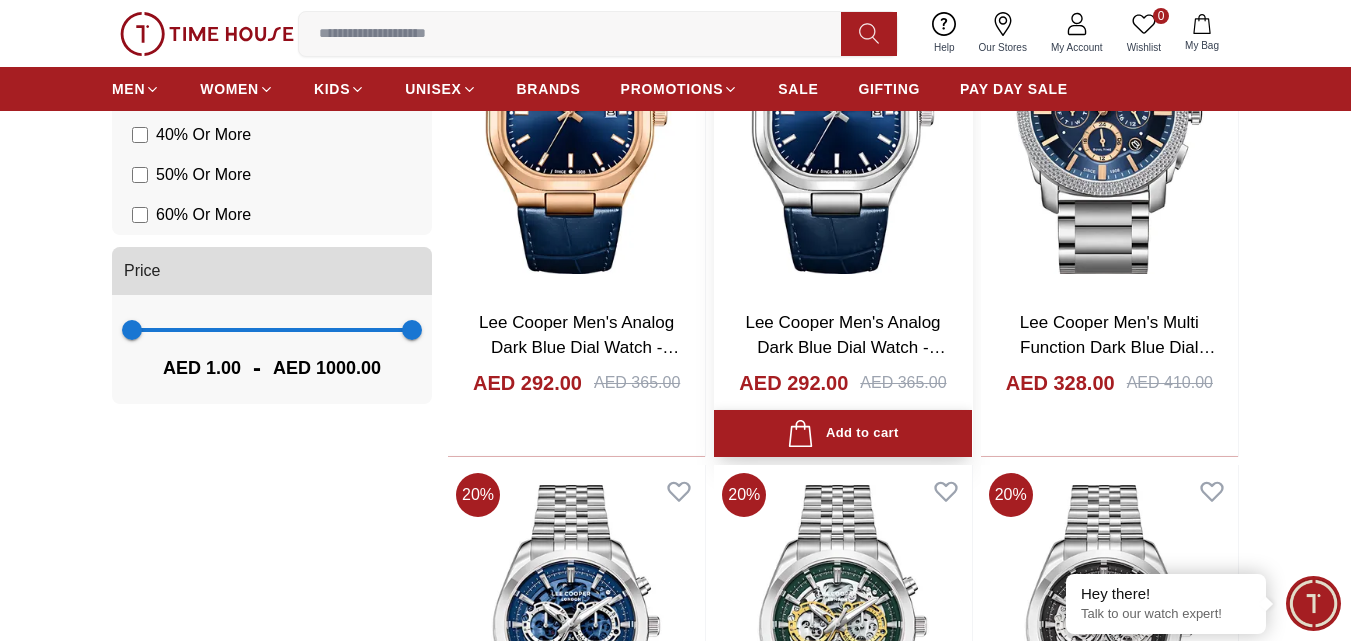 scroll, scrollTop: 2100, scrollLeft: 0, axis: vertical 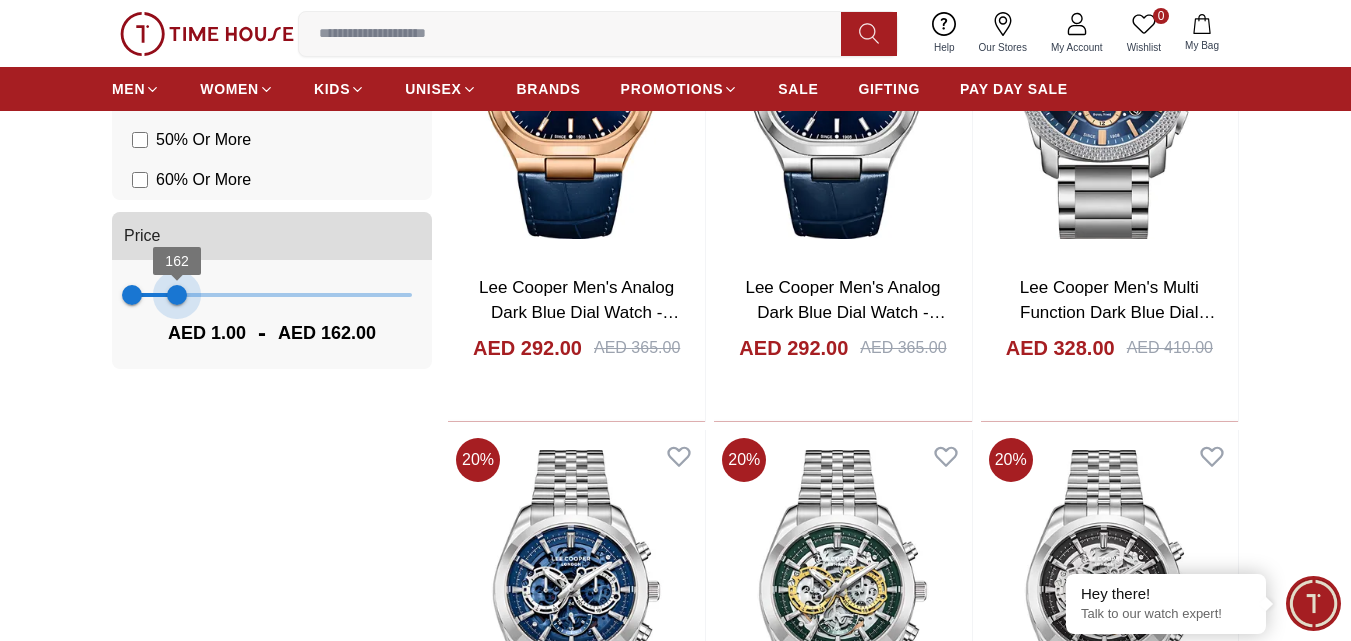 type on "***" 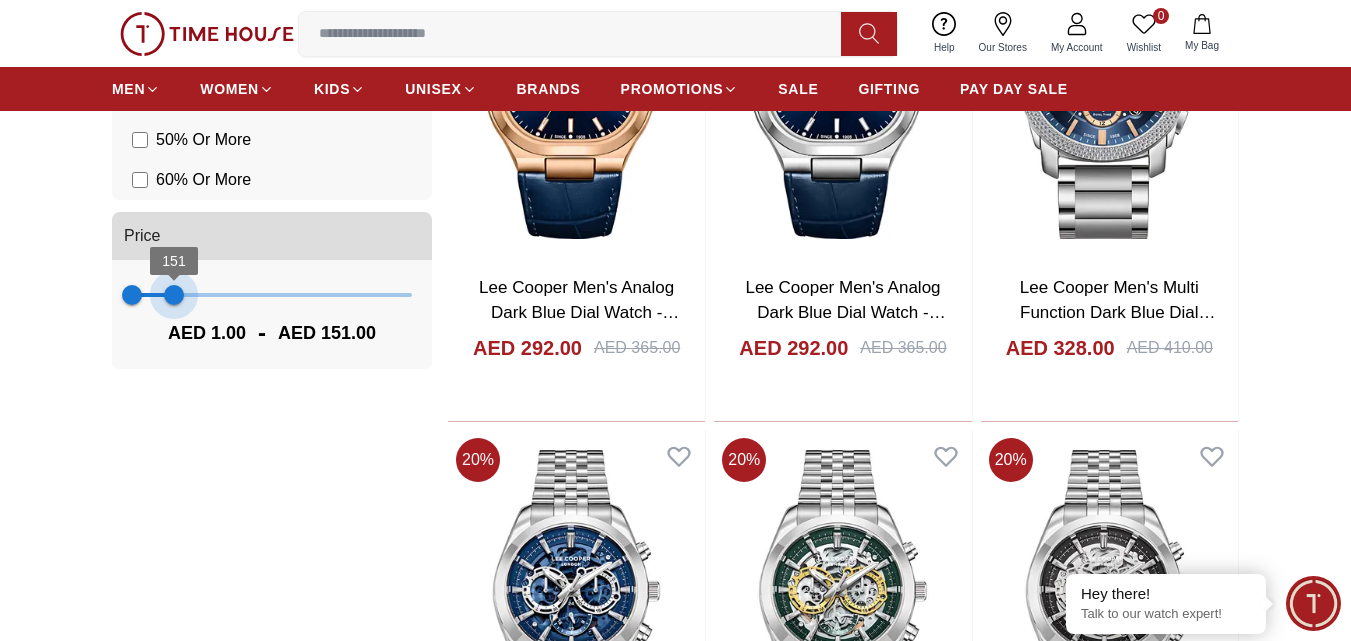 drag, startPoint x: 415, startPoint y: 292, endPoint x: 174, endPoint y: 306, distance: 241.4063 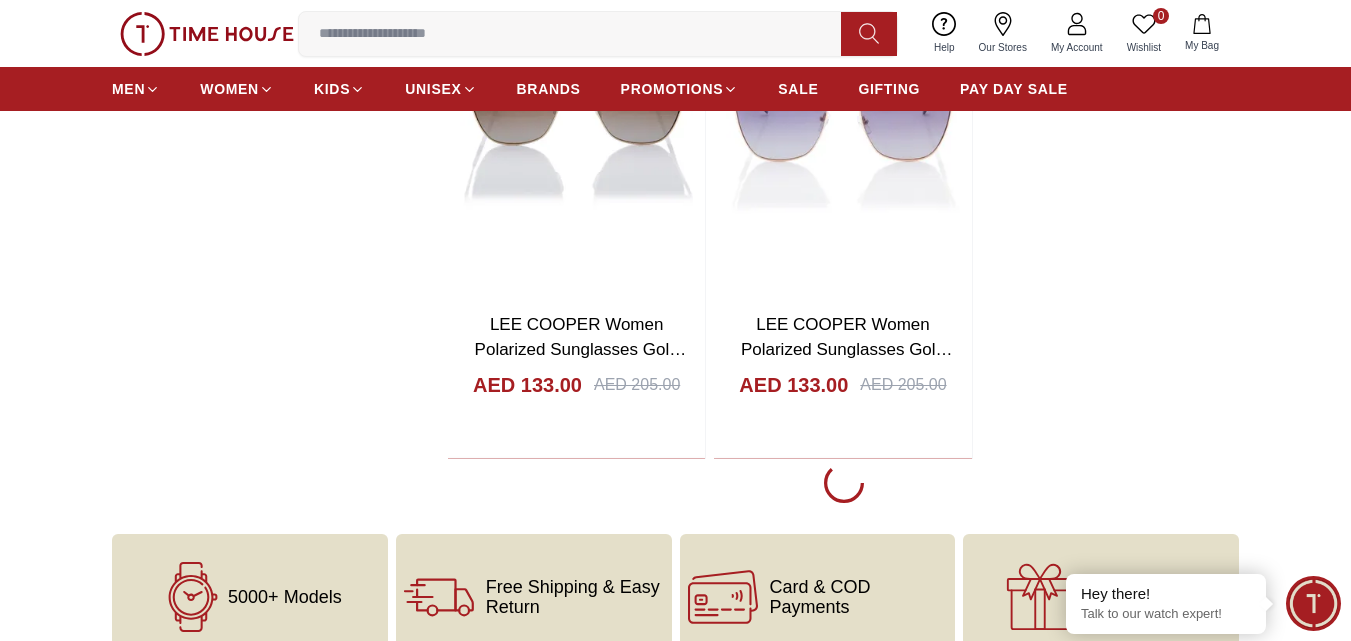 scroll, scrollTop: 4200, scrollLeft: 0, axis: vertical 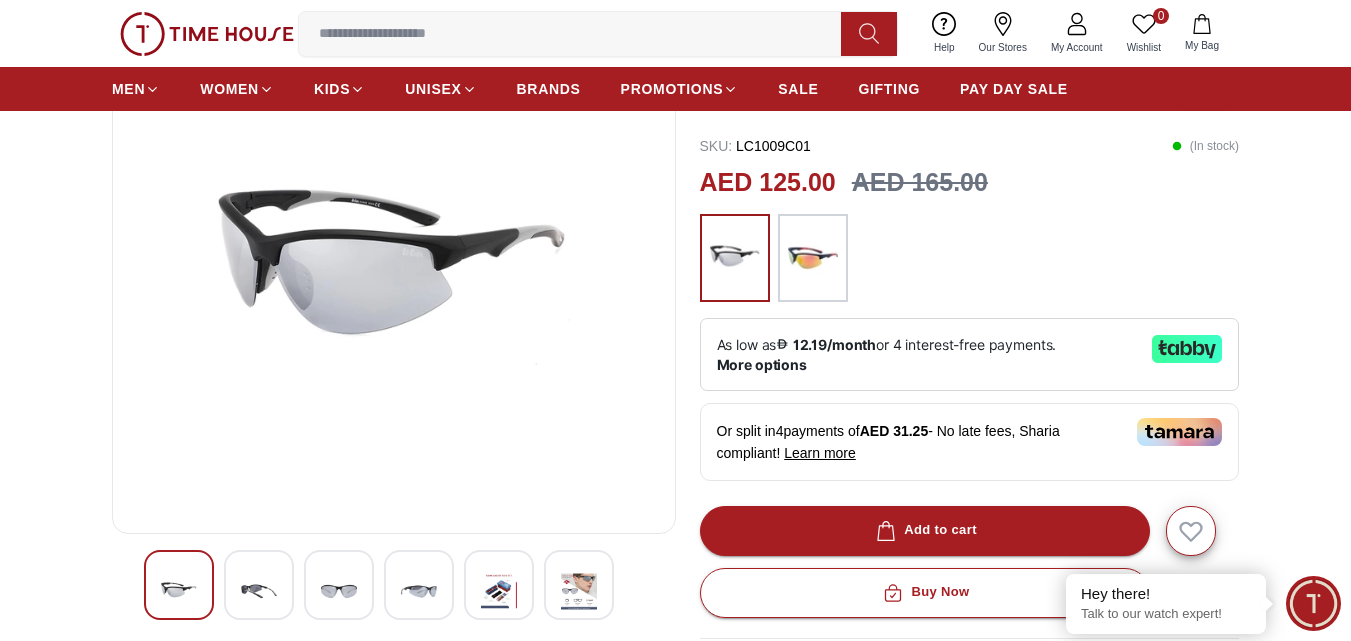 click at bounding box center (259, 591) 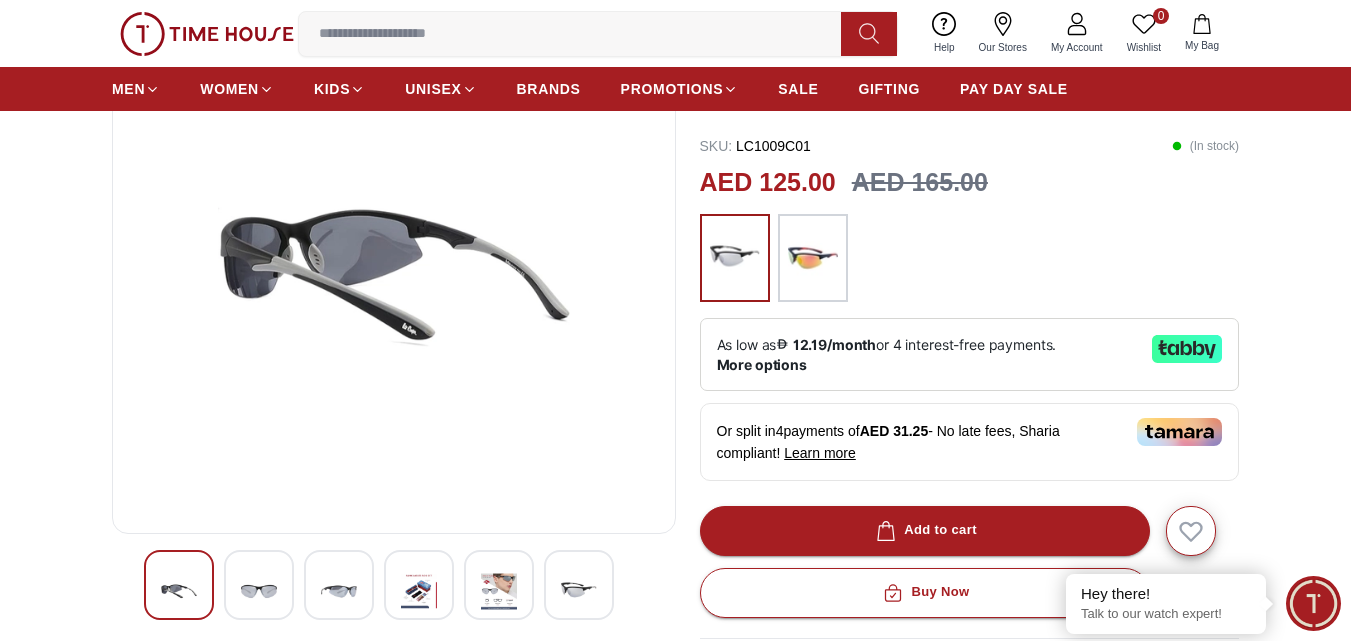 click at bounding box center (339, 591) 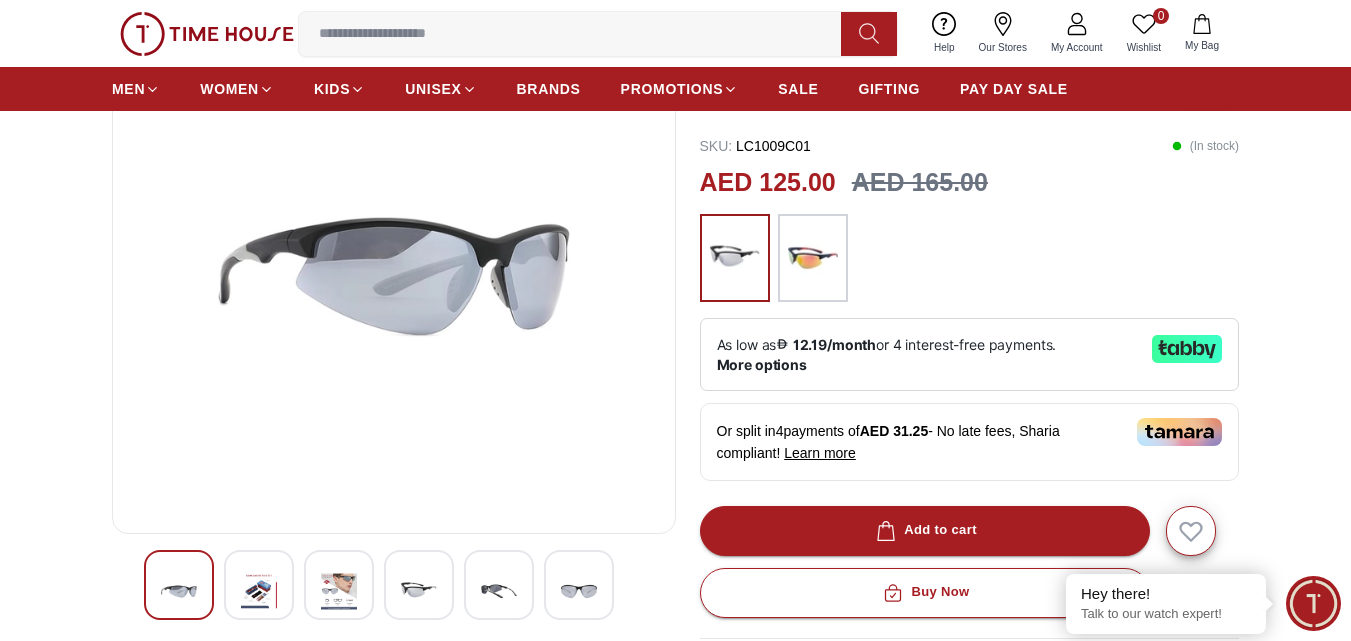 click at bounding box center [339, 591] 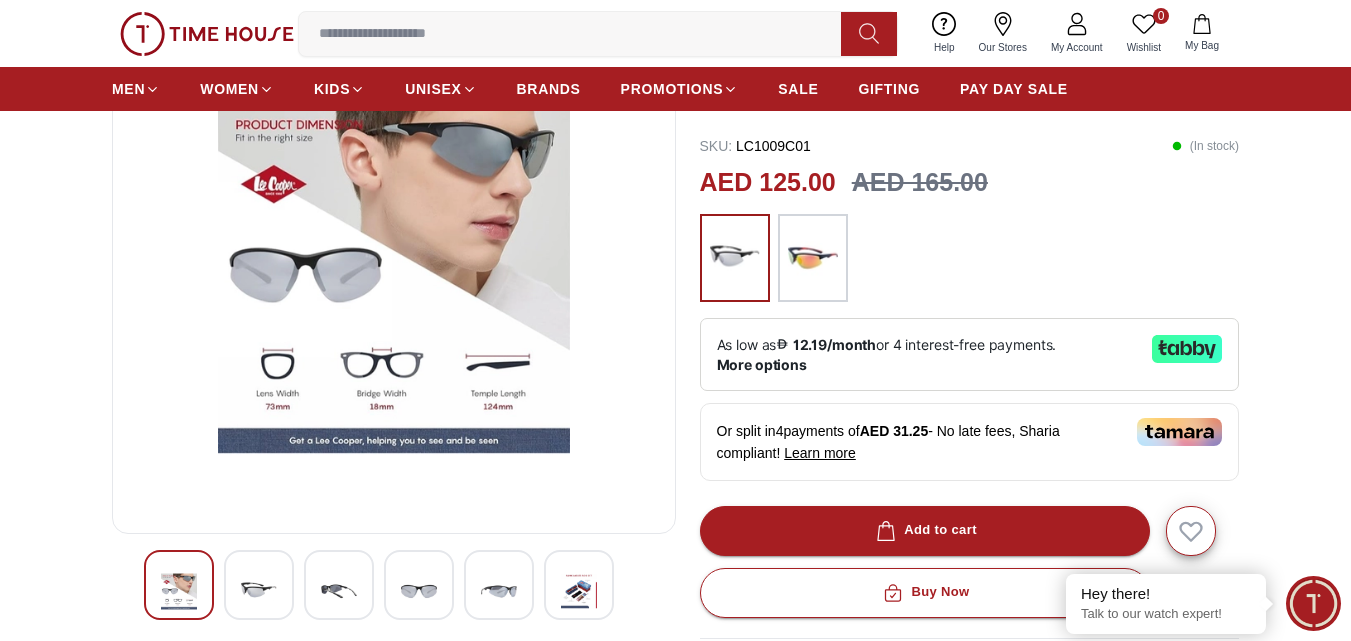 click at bounding box center [419, 591] 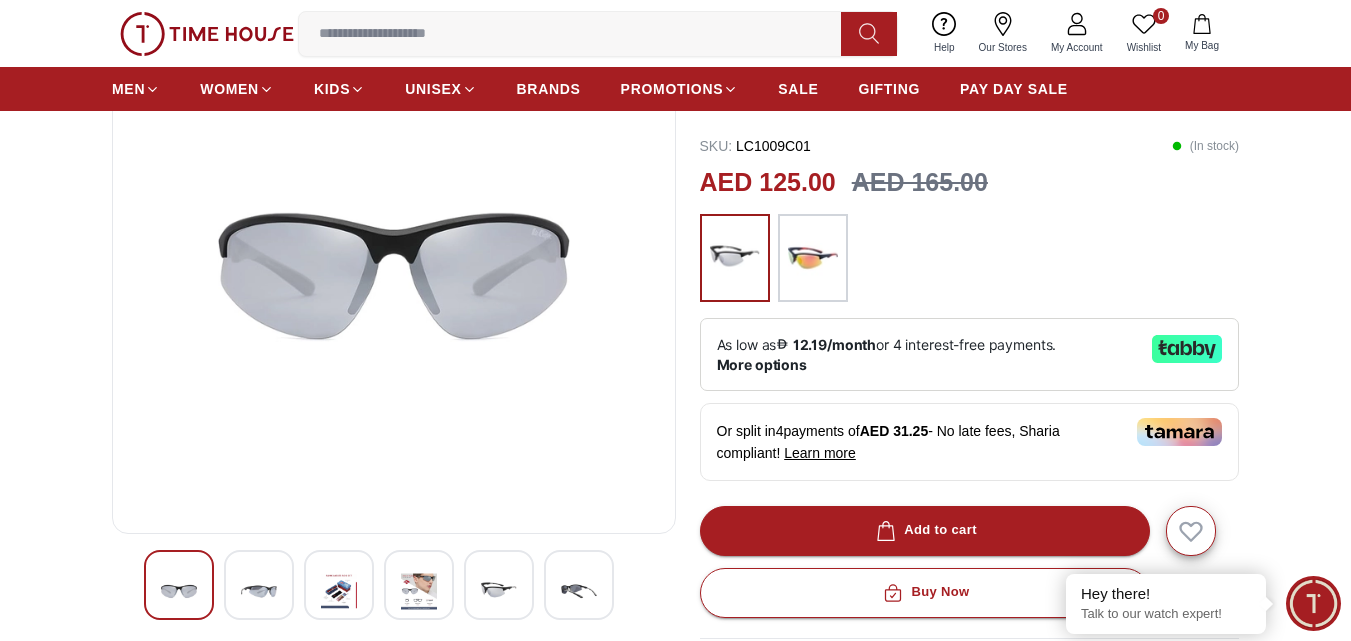 click at bounding box center (339, 591) 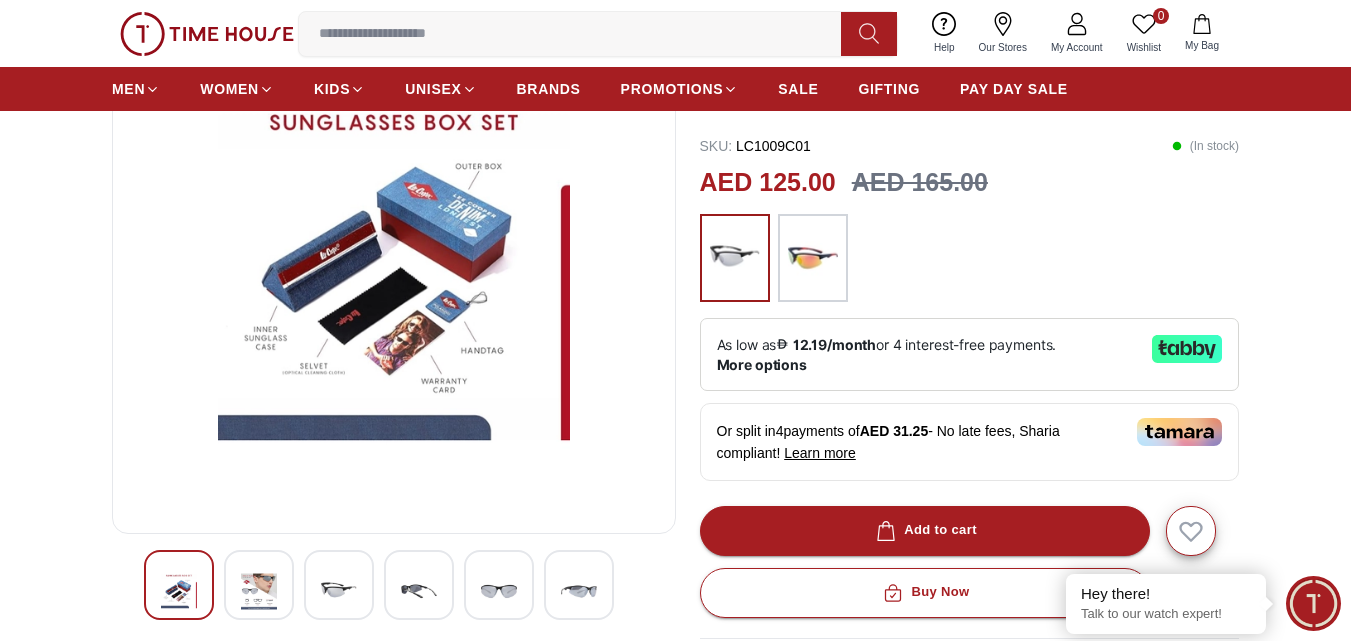 click at bounding box center (813, 258) 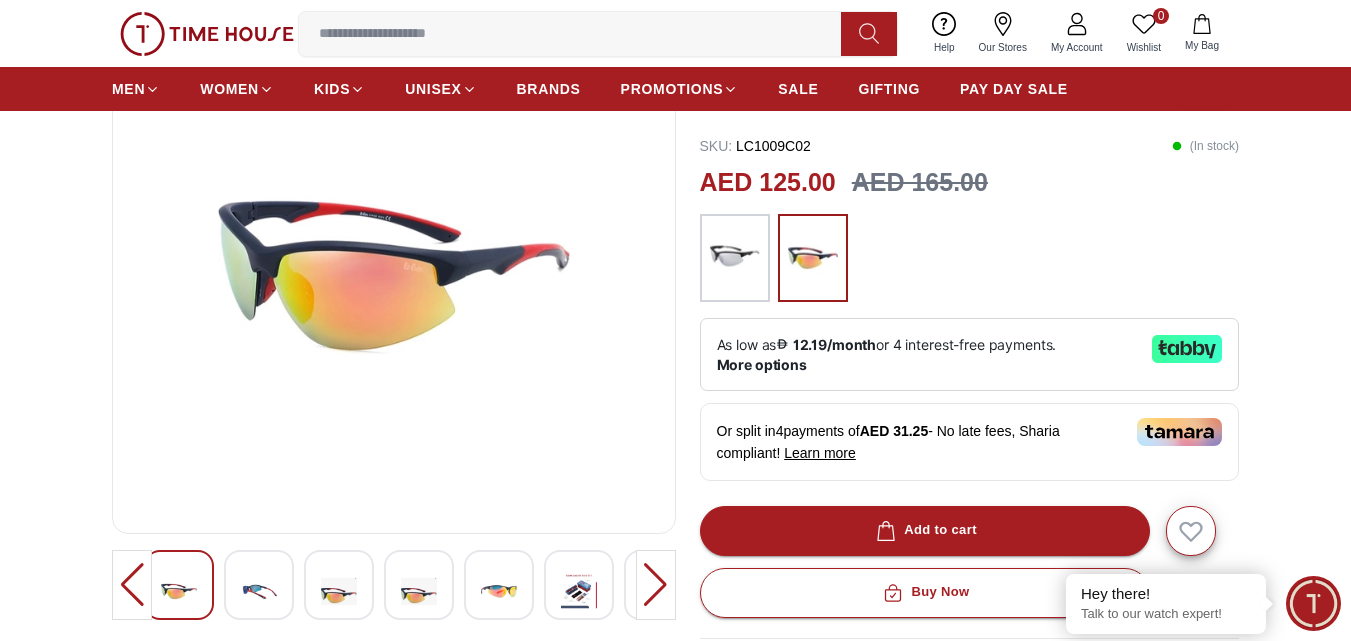 click at bounding box center (259, 591) 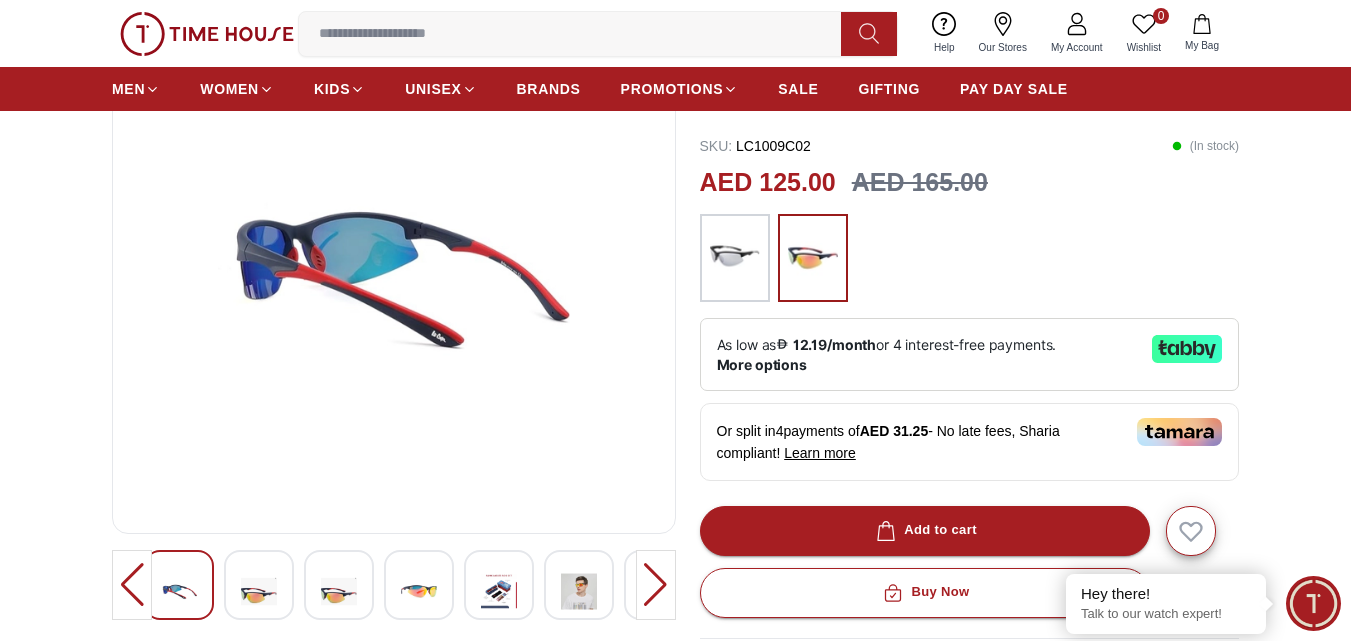 click at bounding box center [259, 591] 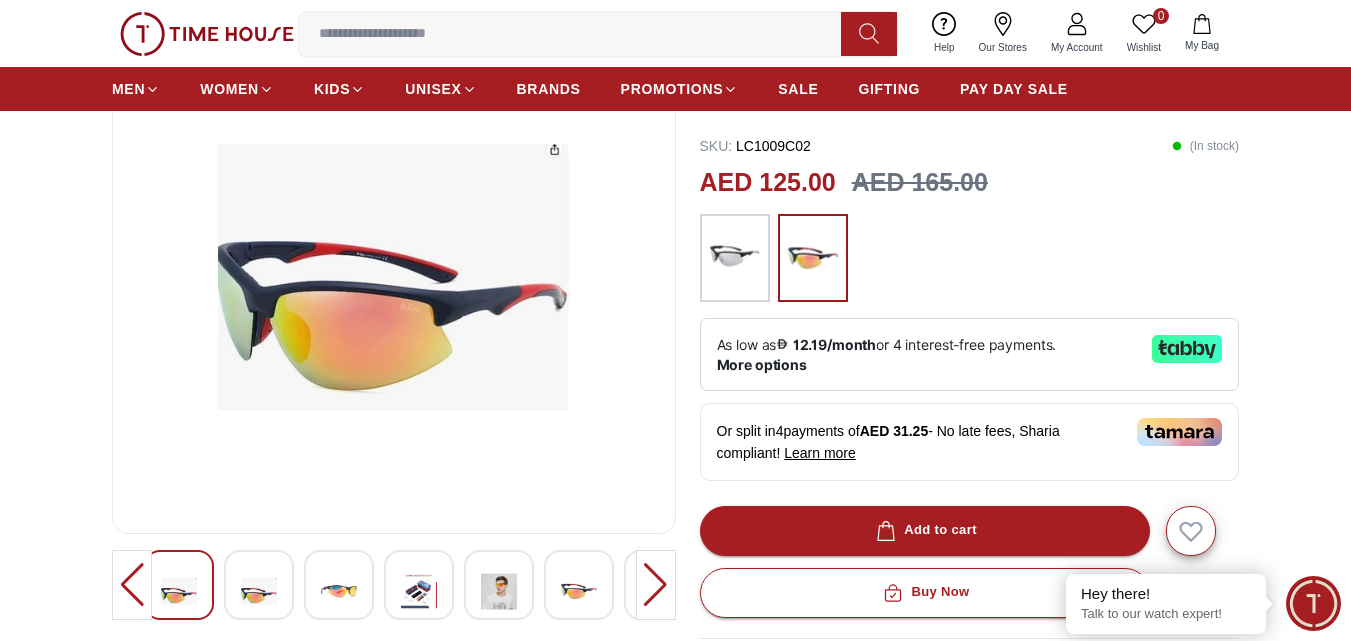 click at bounding box center [419, 591] 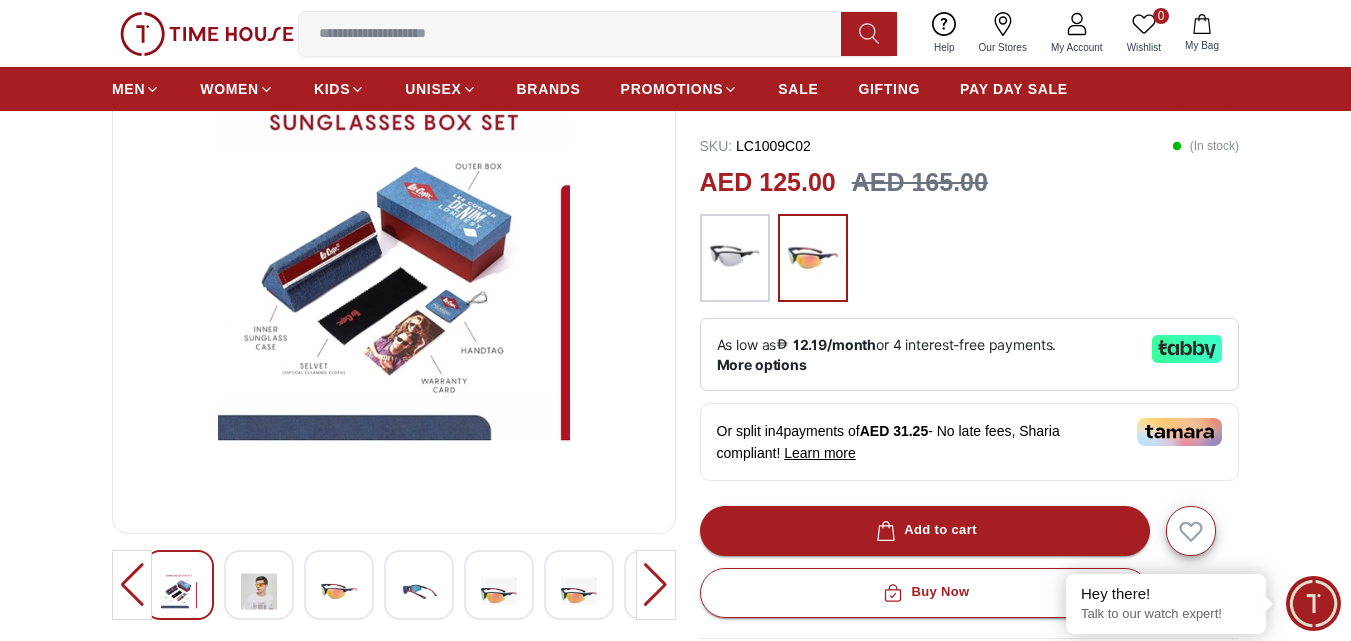 click at bounding box center [259, 585] 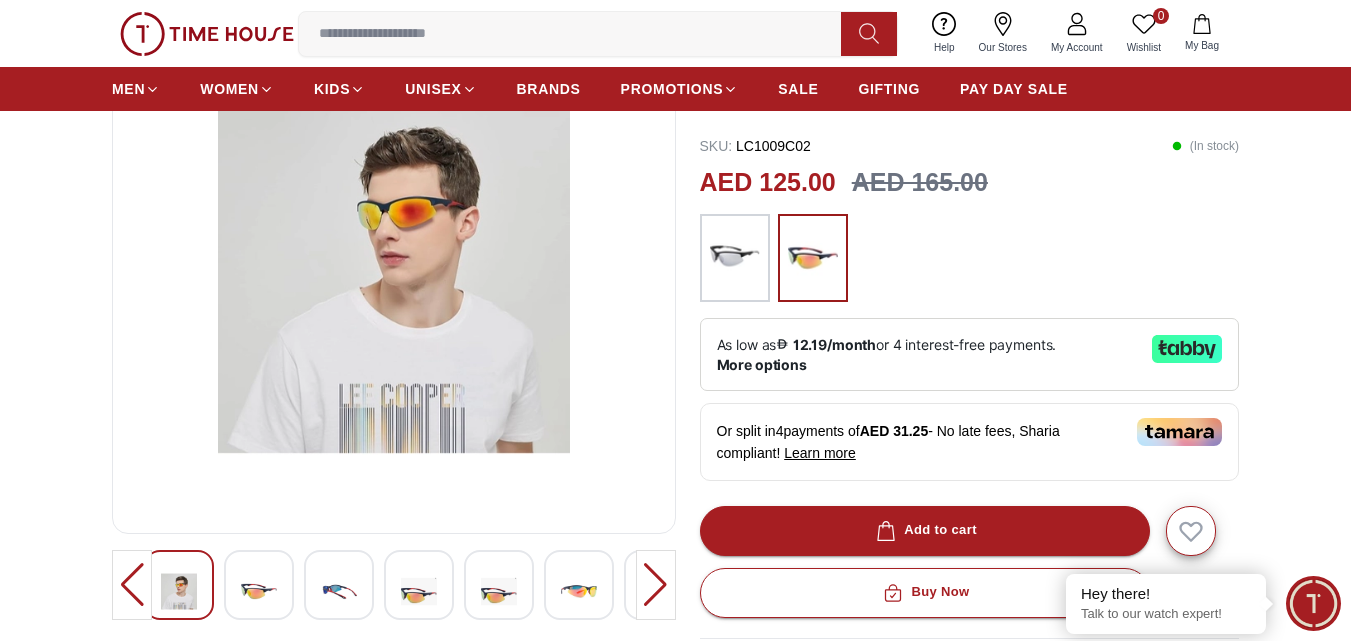 click at bounding box center (339, 591) 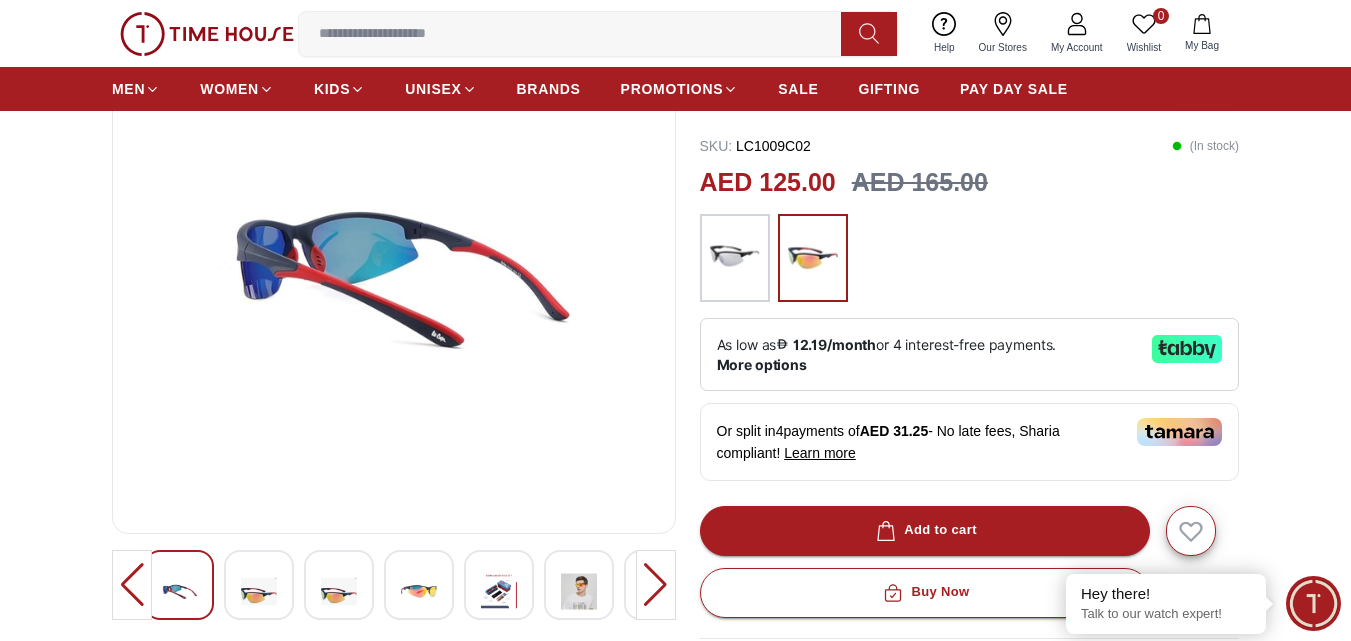 click at bounding box center (579, 585) 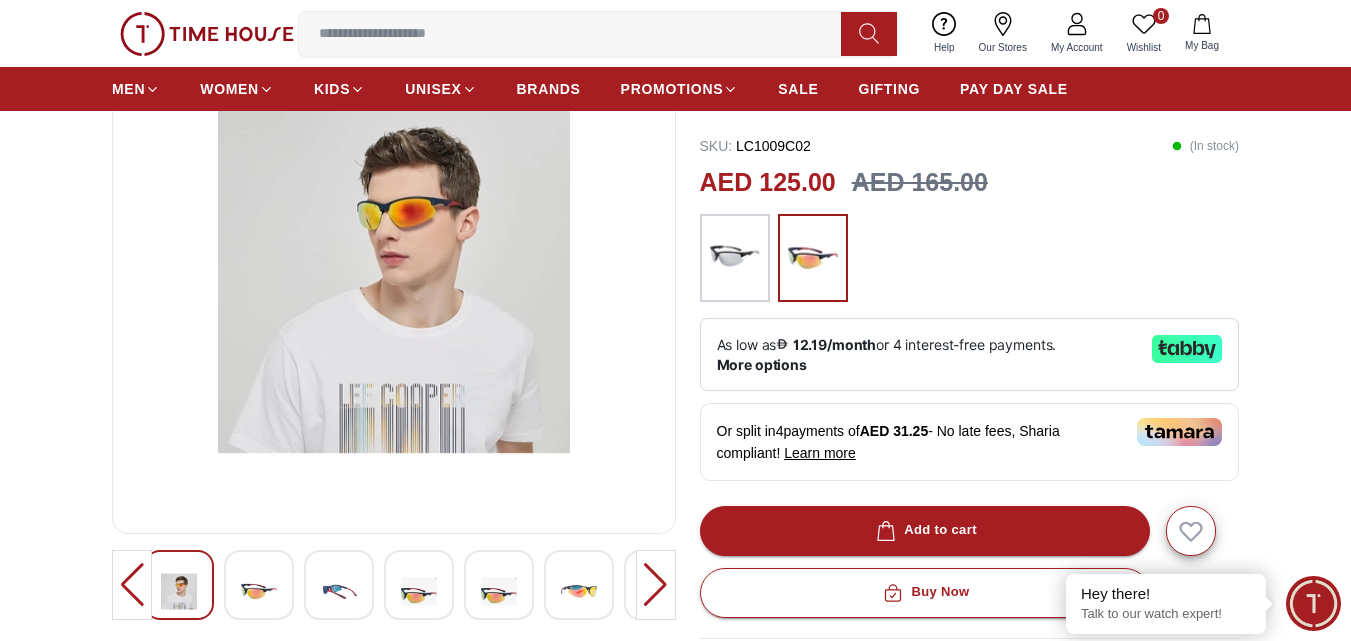 click at bounding box center (656, 585) 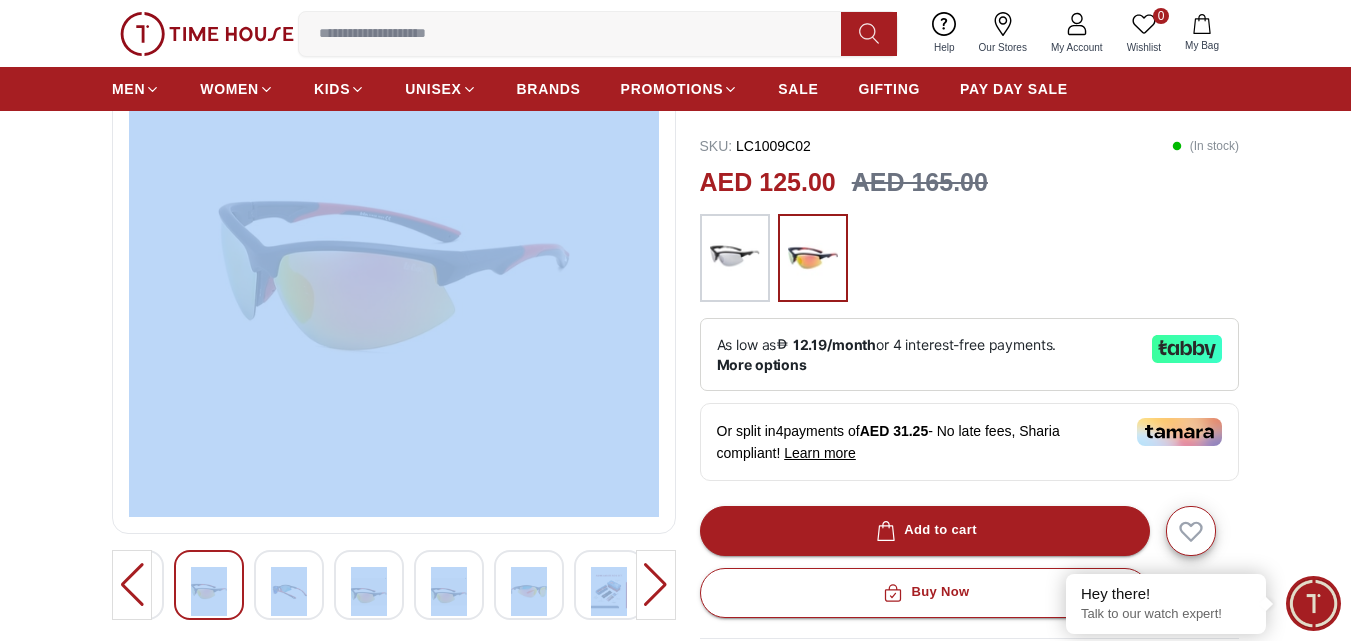 click at bounding box center (656, 585) 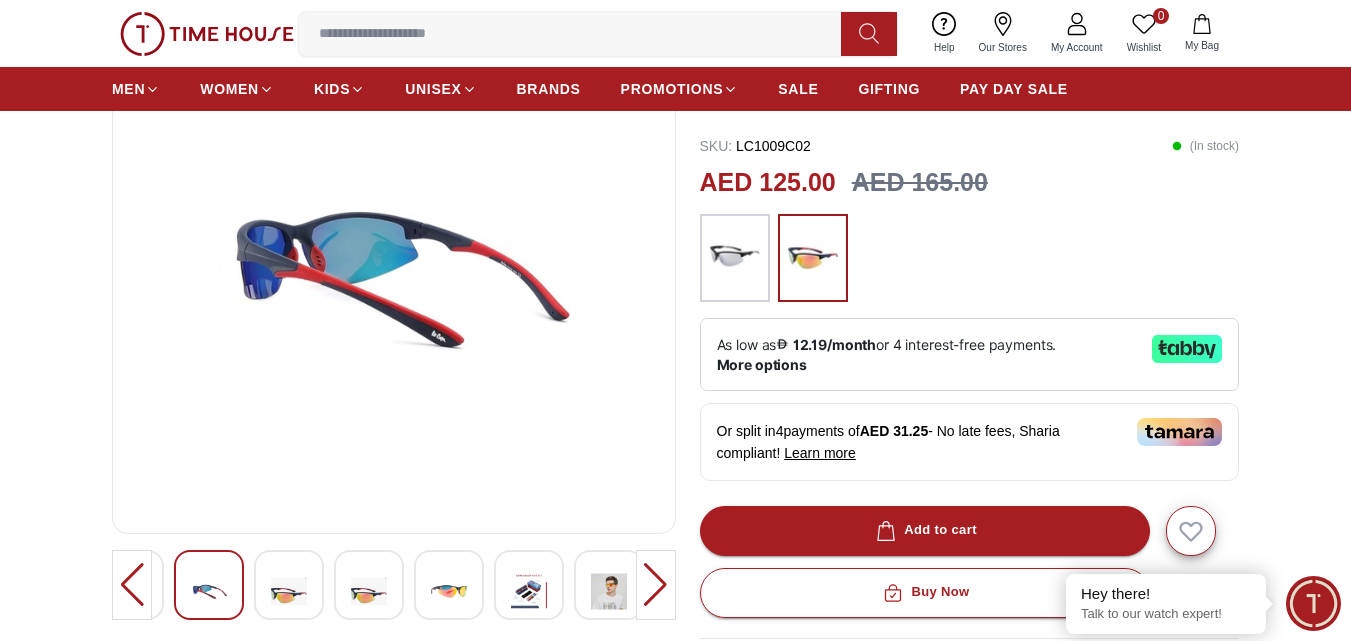 click at bounding box center [656, 585] 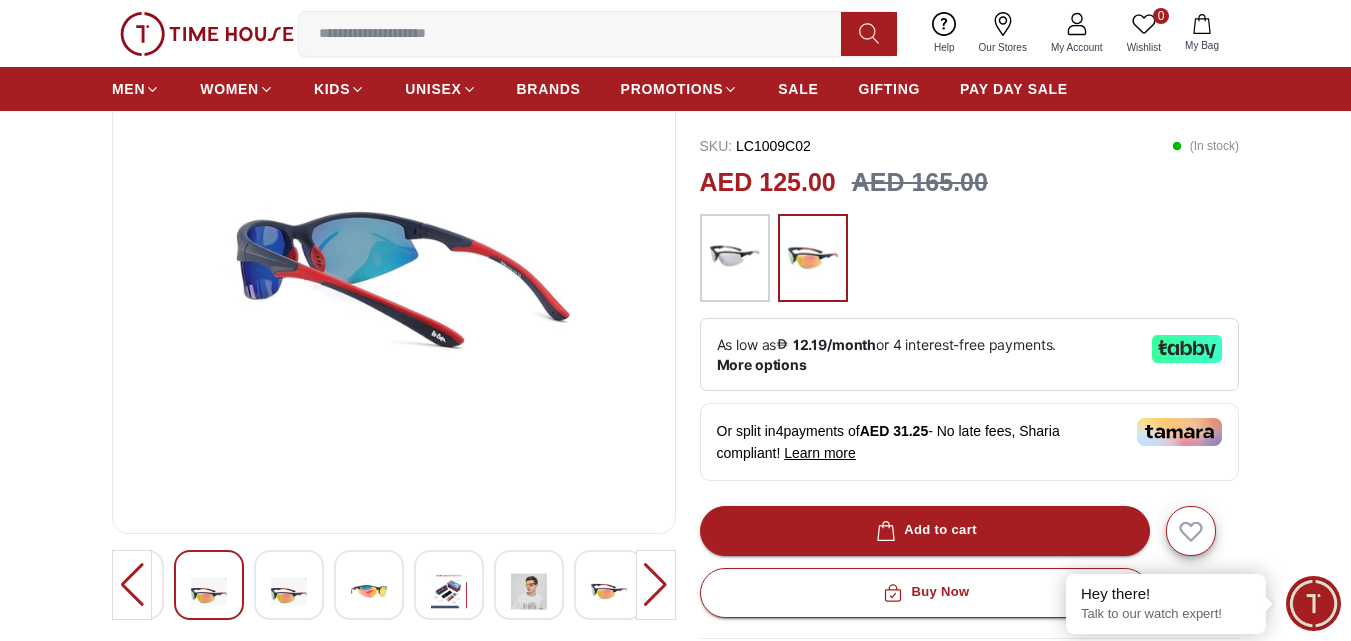 click at bounding box center (656, 585) 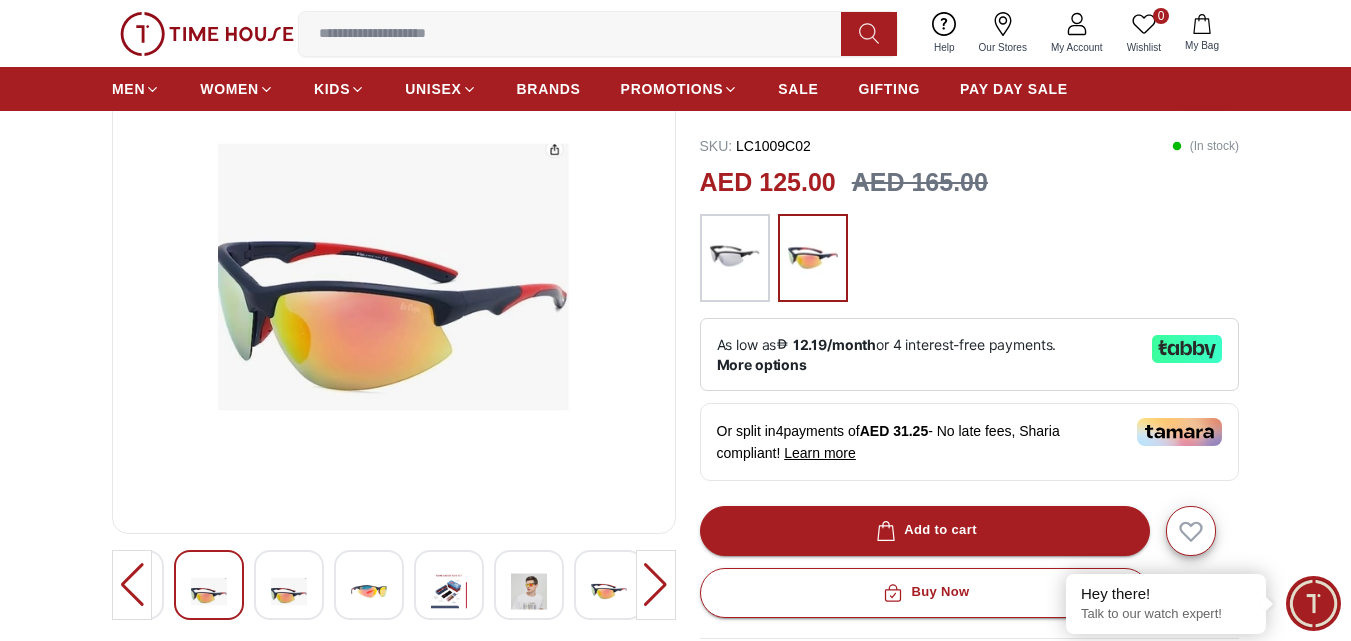 click at bounding box center [656, 585] 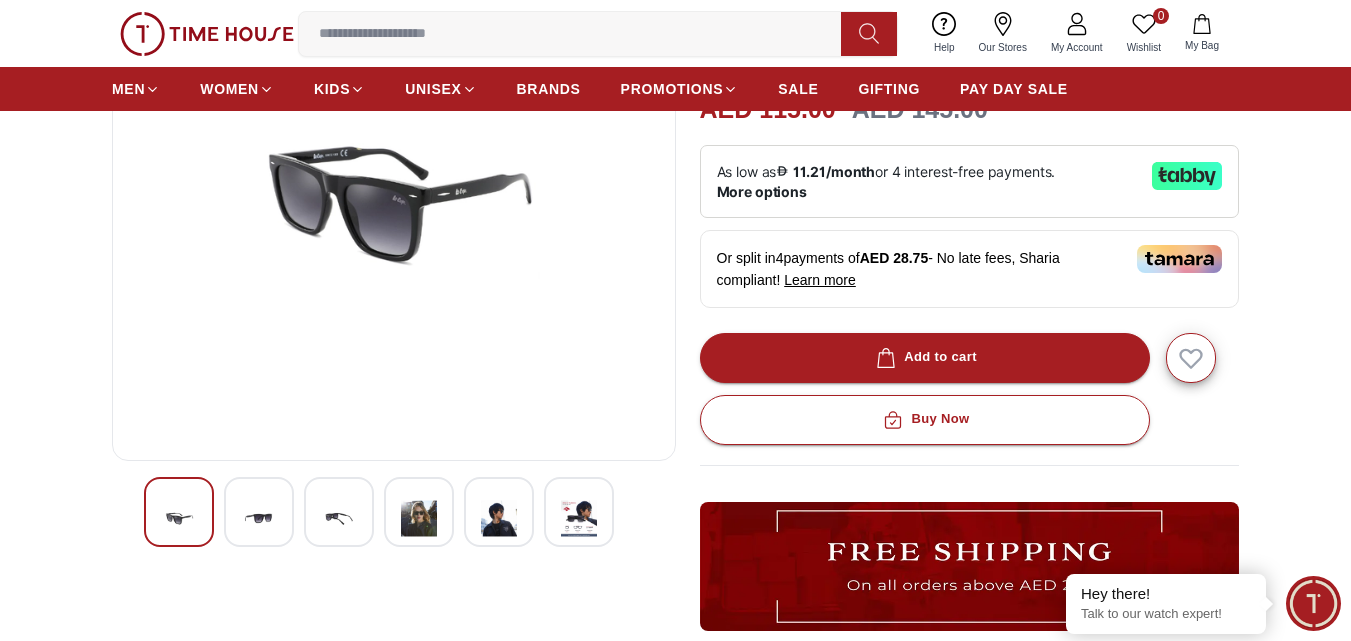 scroll, scrollTop: 300, scrollLeft: 0, axis: vertical 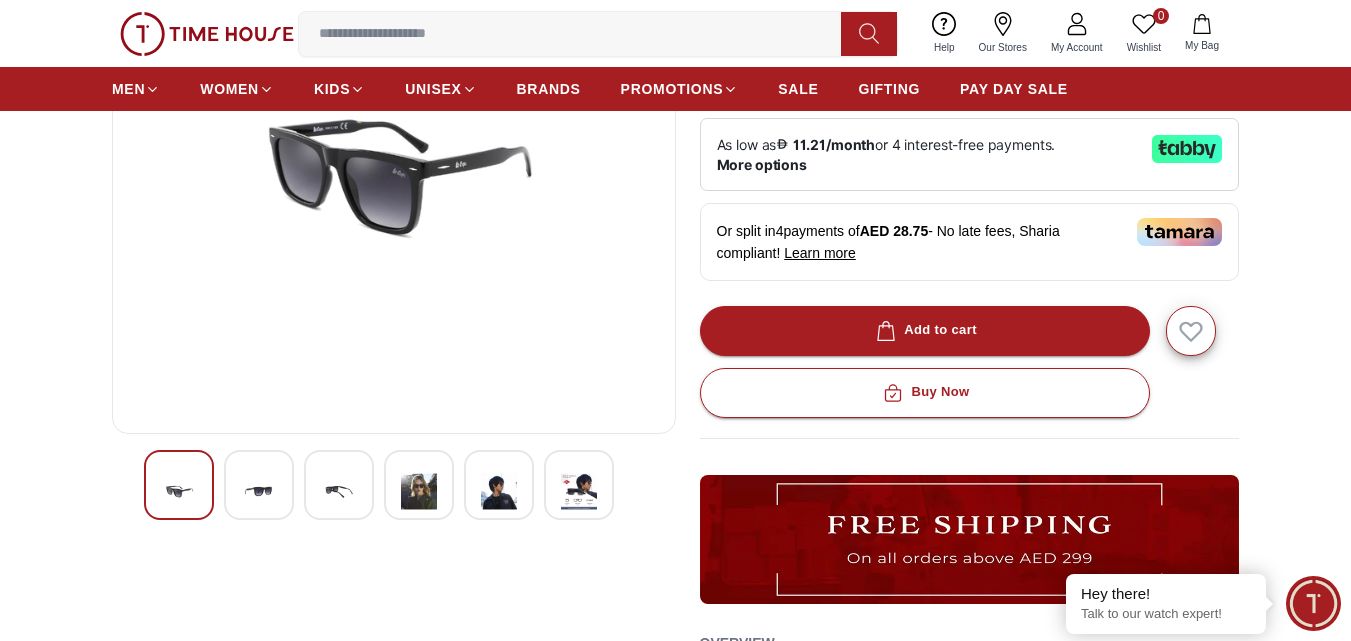 click at bounding box center (259, 491) 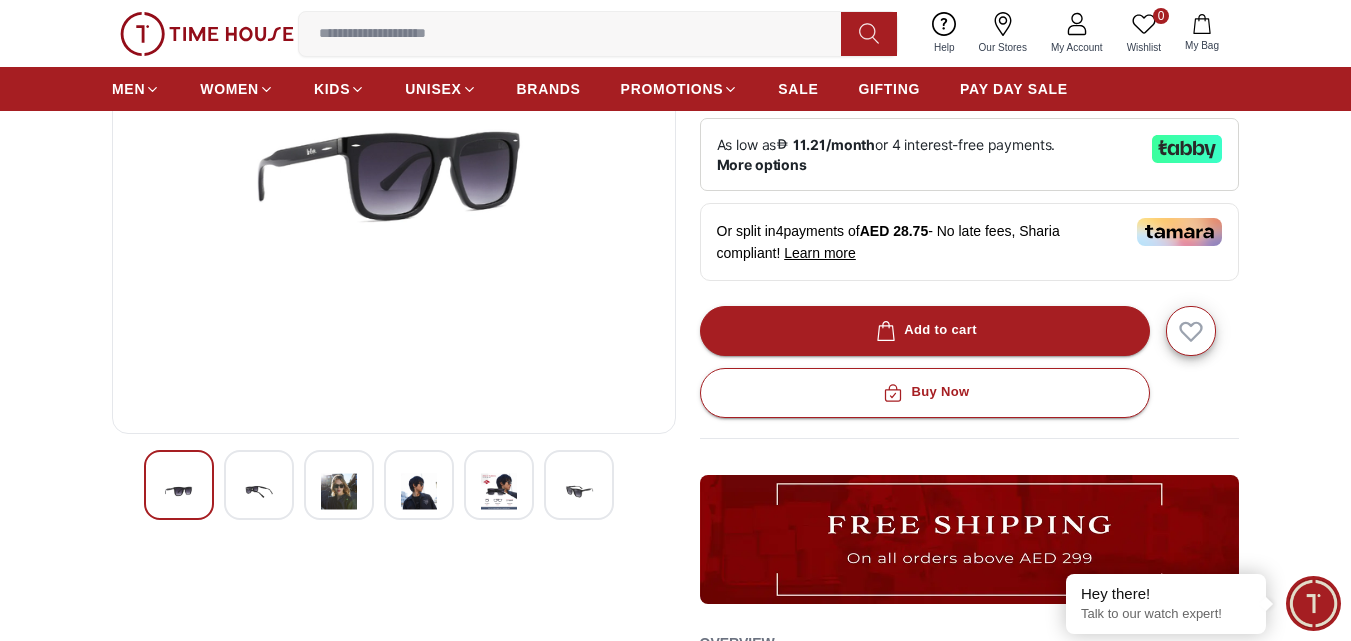 click at bounding box center (339, 491) 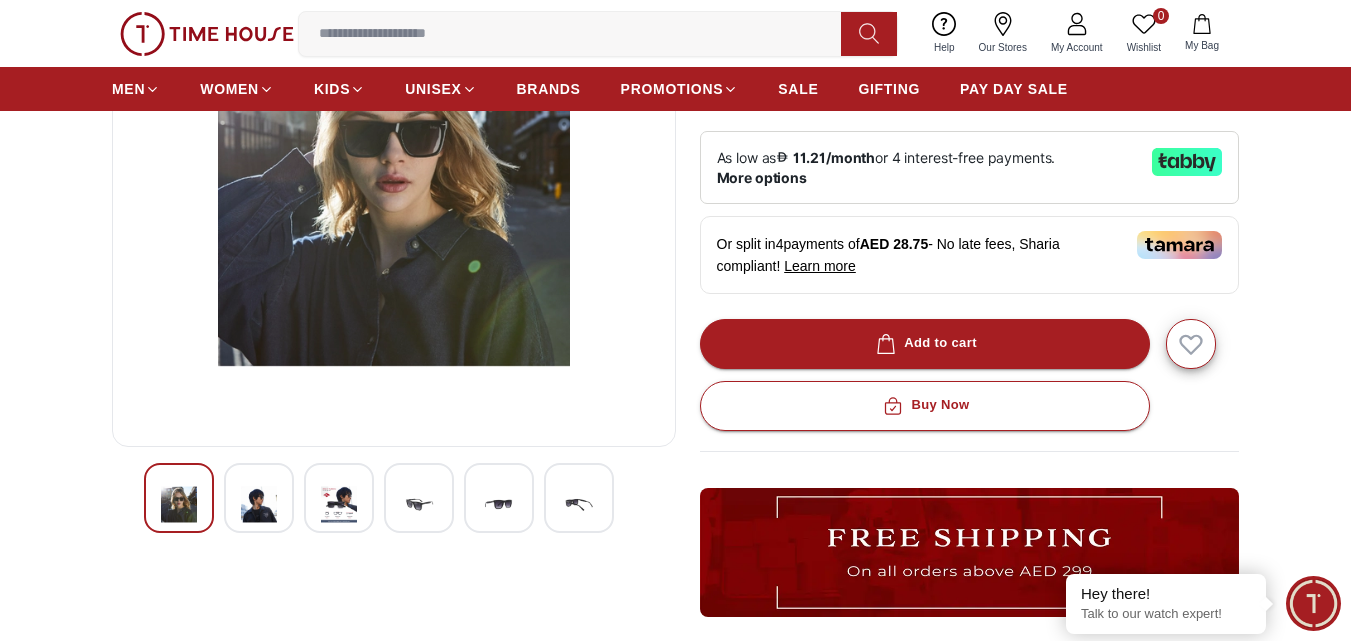 scroll, scrollTop: 300, scrollLeft: 0, axis: vertical 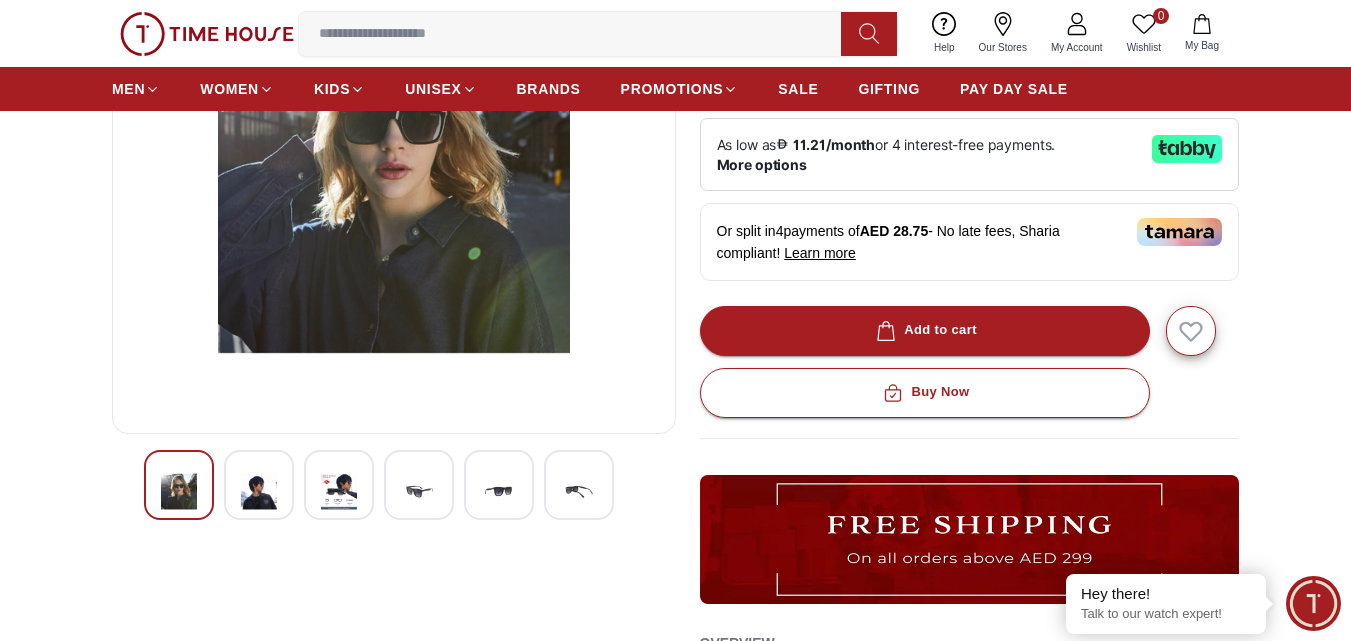 click at bounding box center [339, 491] 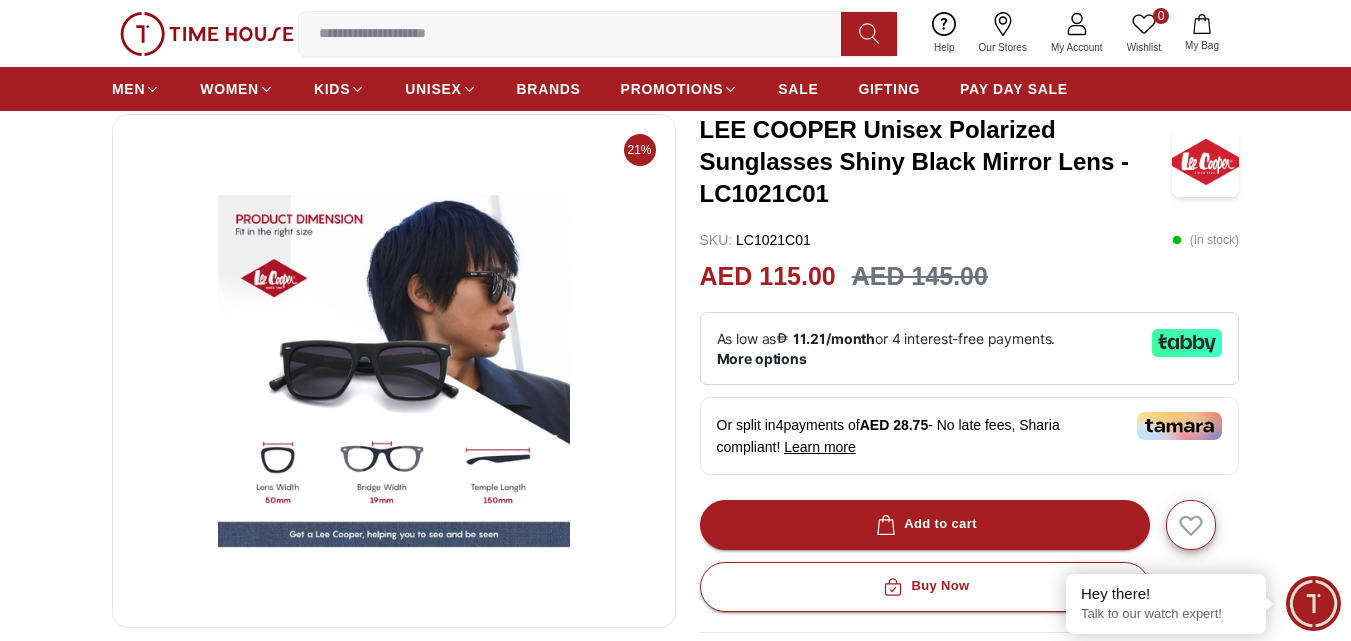 scroll, scrollTop: 300, scrollLeft: 0, axis: vertical 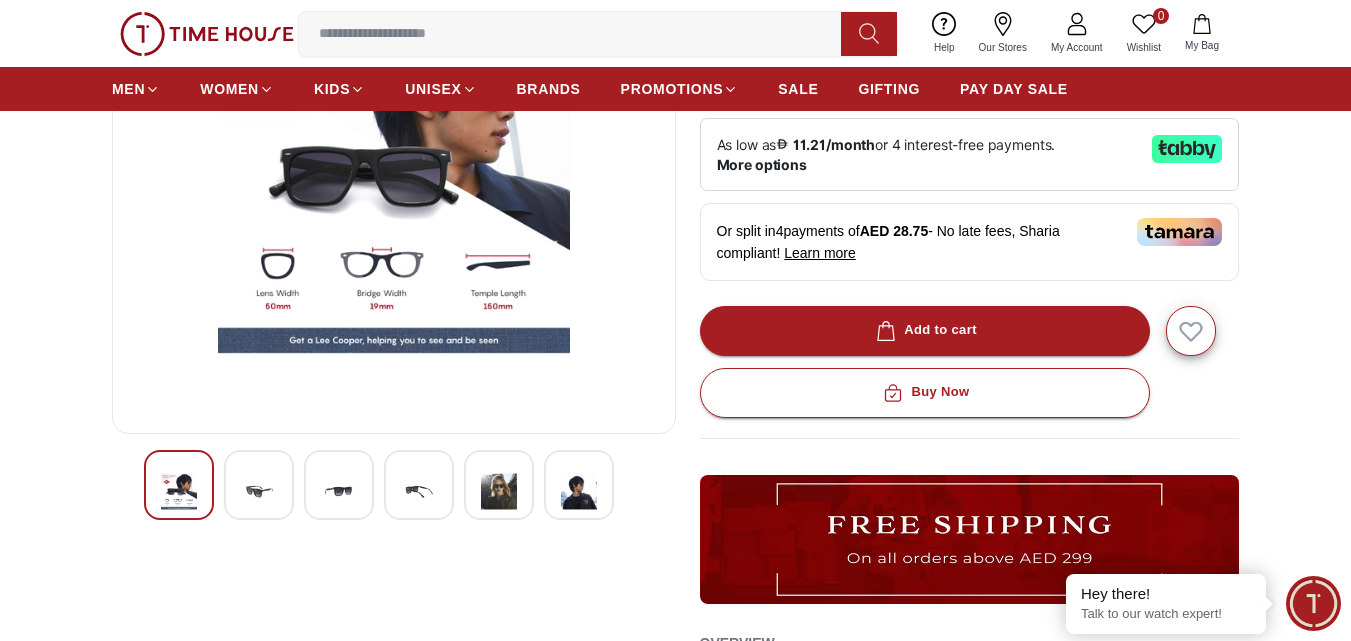 click at bounding box center [419, 491] 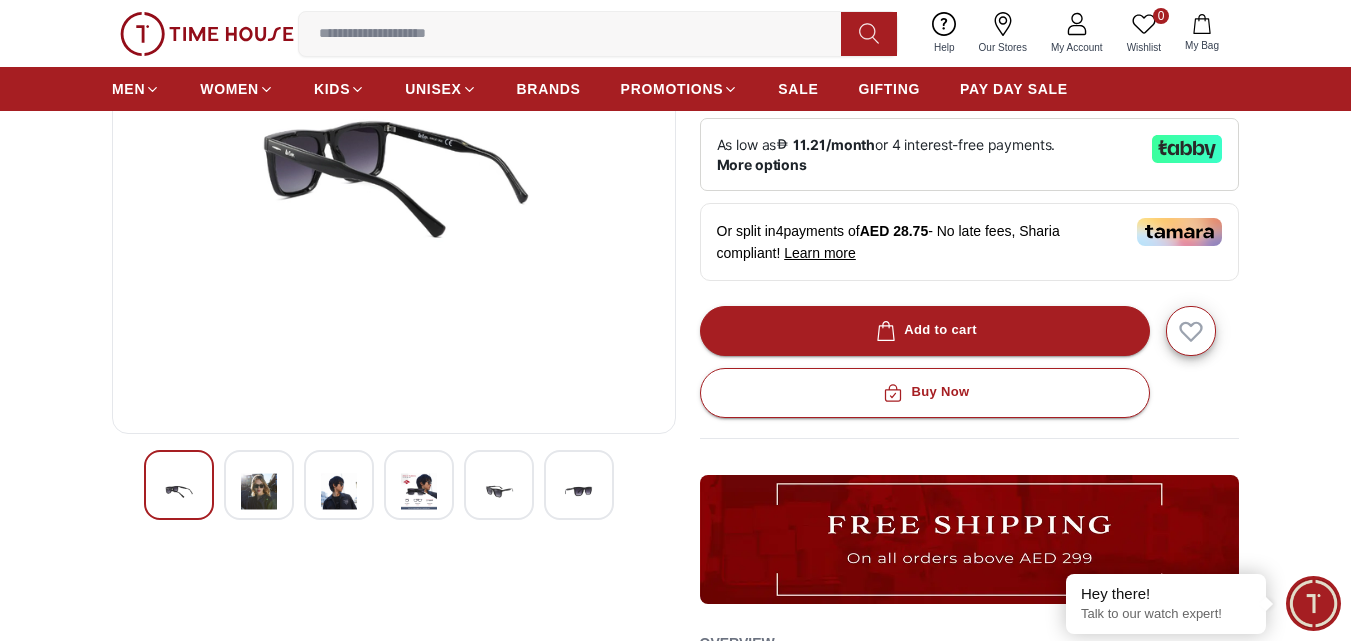 click at bounding box center (339, 491) 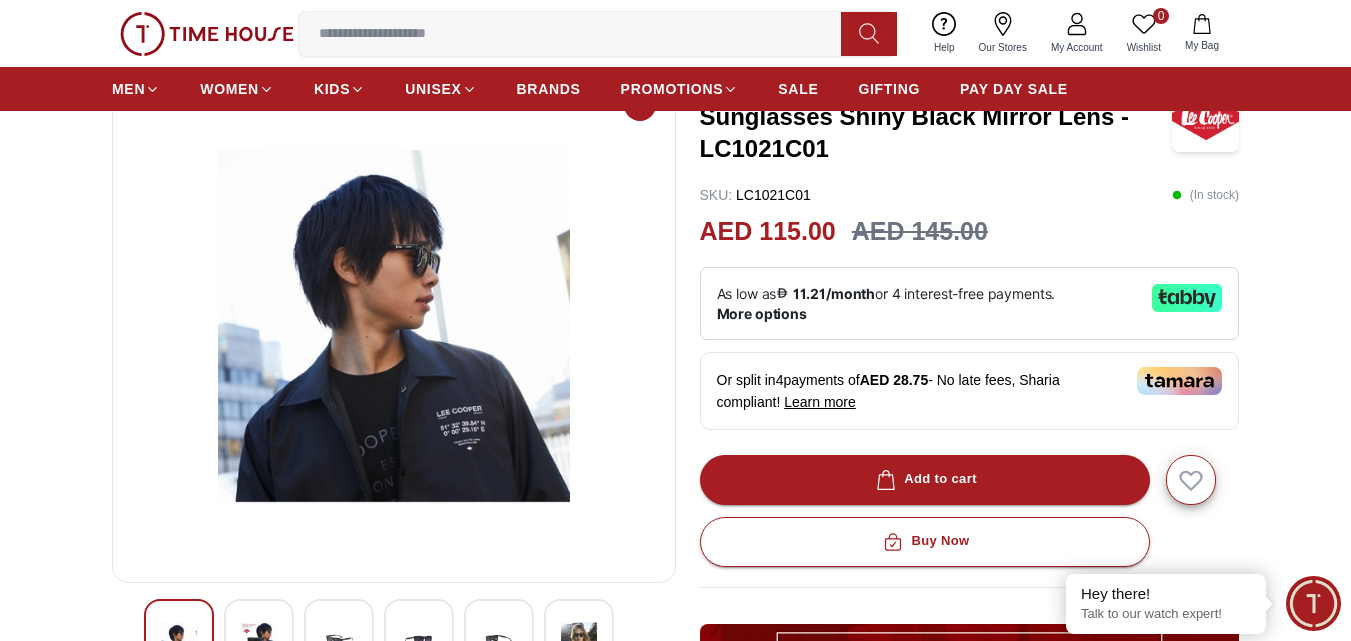 scroll, scrollTop: 0, scrollLeft: 0, axis: both 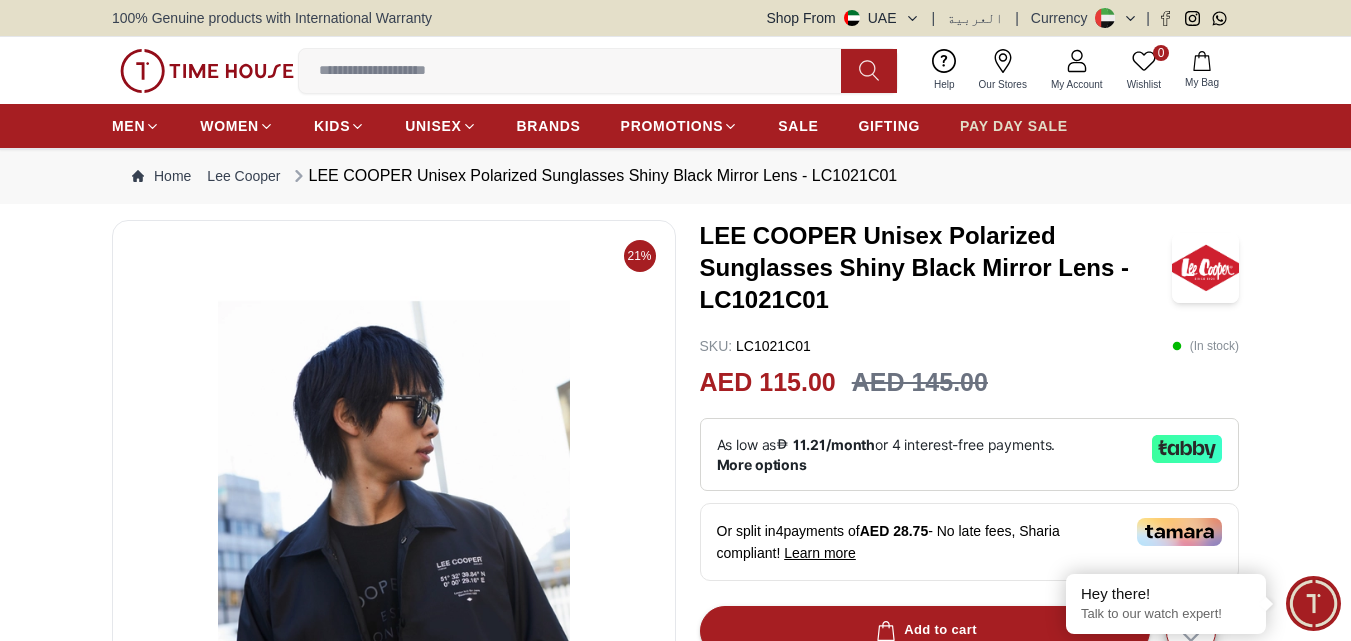 click on "PAY DAY SALE" at bounding box center [1014, 126] 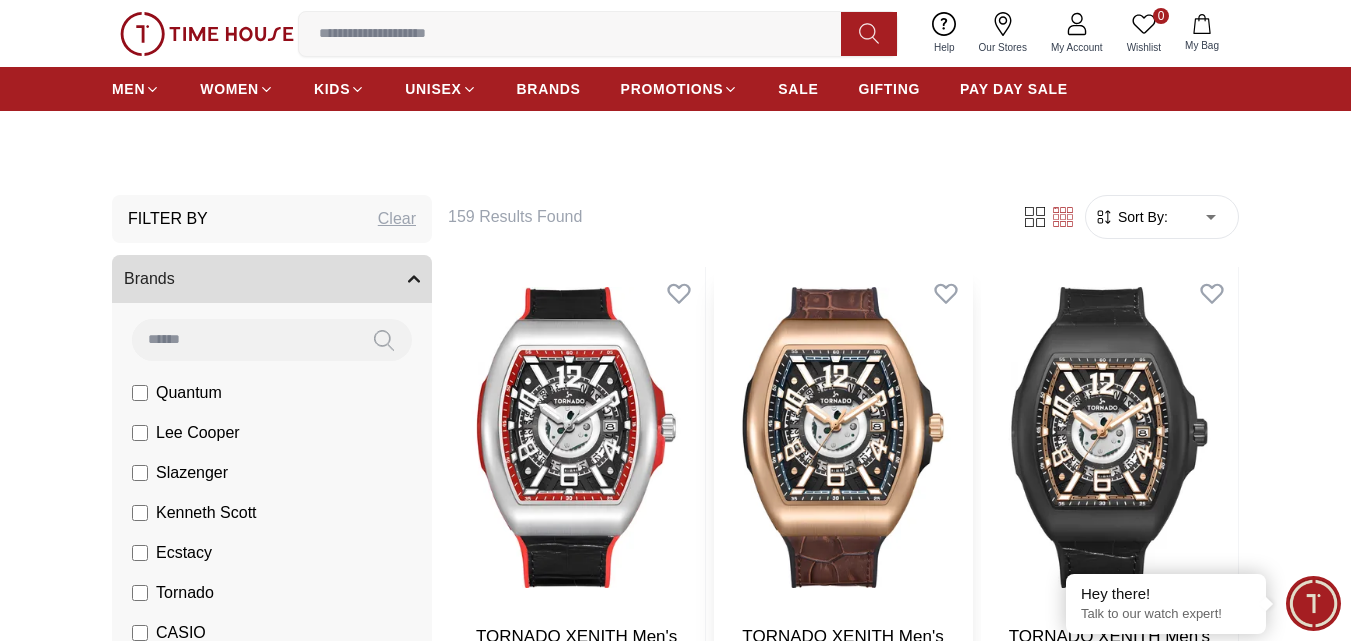 scroll, scrollTop: 200, scrollLeft: 0, axis: vertical 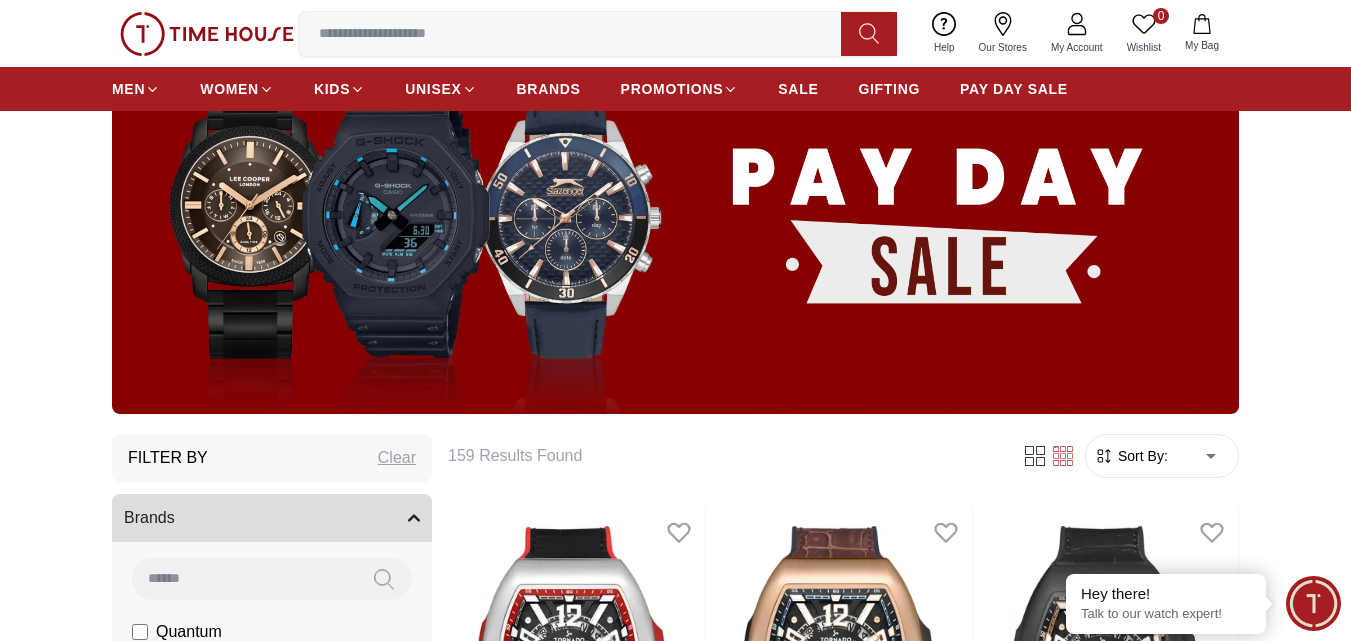 click on "Sort By: ​ ****** ​" at bounding box center [1162, 456] 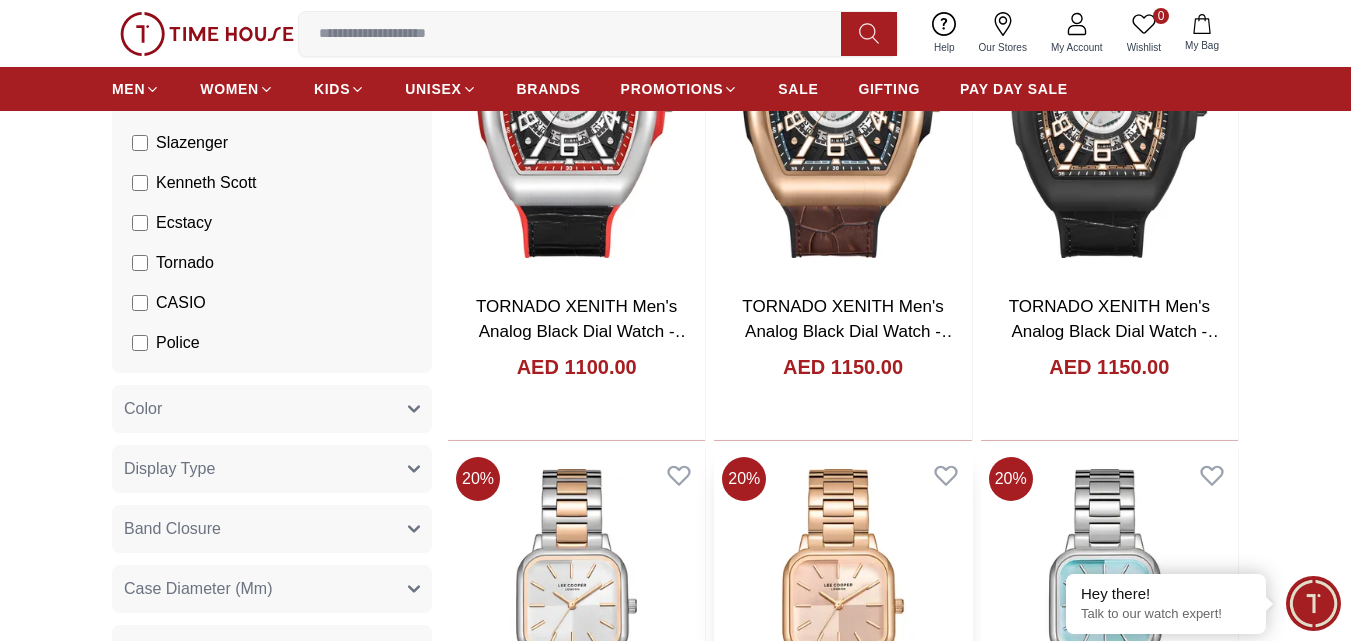 scroll, scrollTop: 1100, scrollLeft: 0, axis: vertical 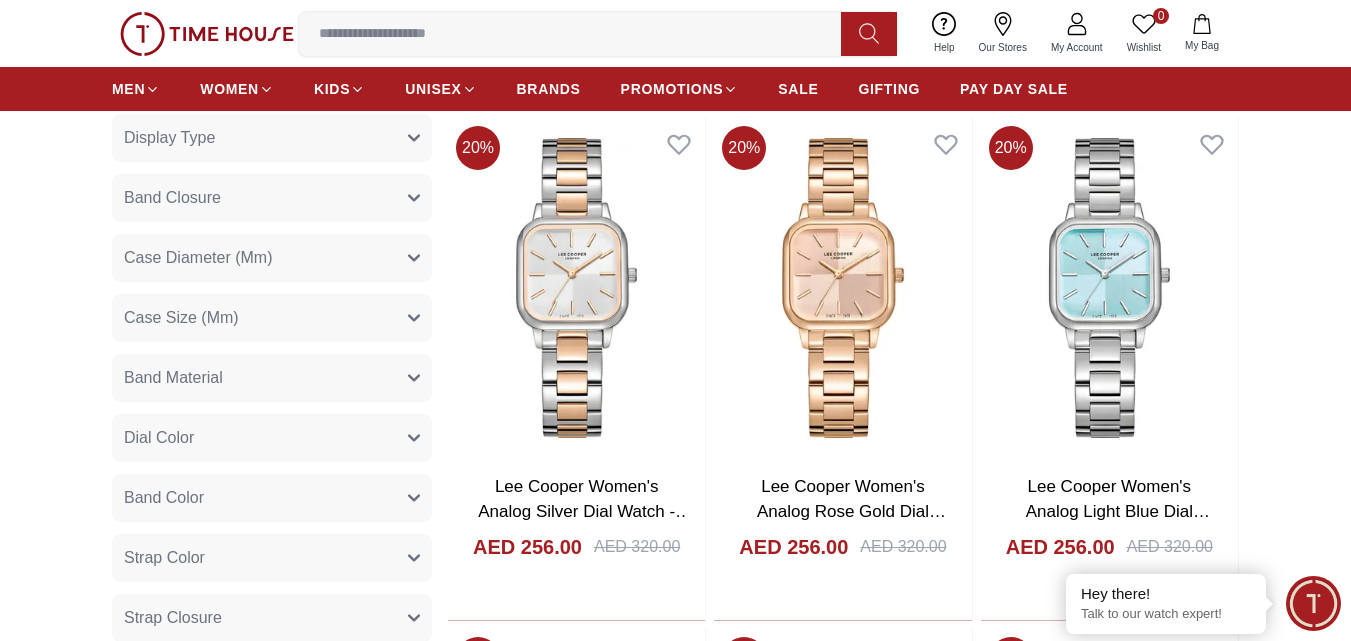 click on "Band Closure" at bounding box center [272, 198] 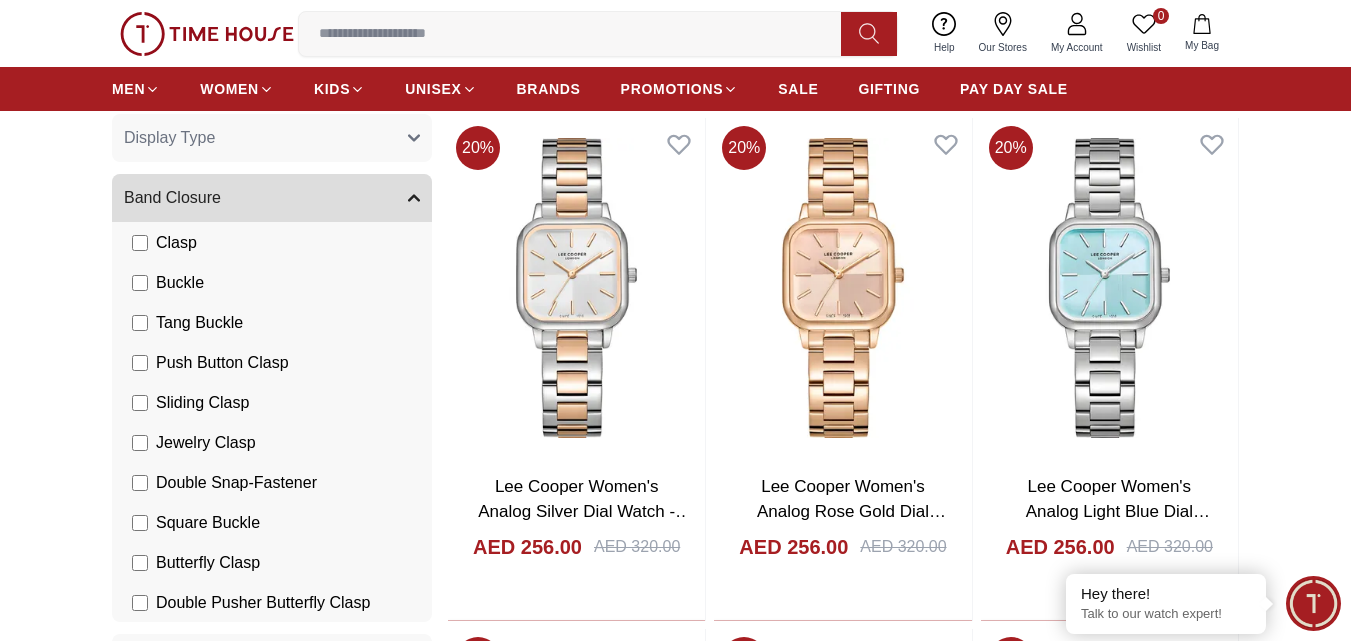 scroll, scrollTop: 100, scrollLeft: 0, axis: vertical 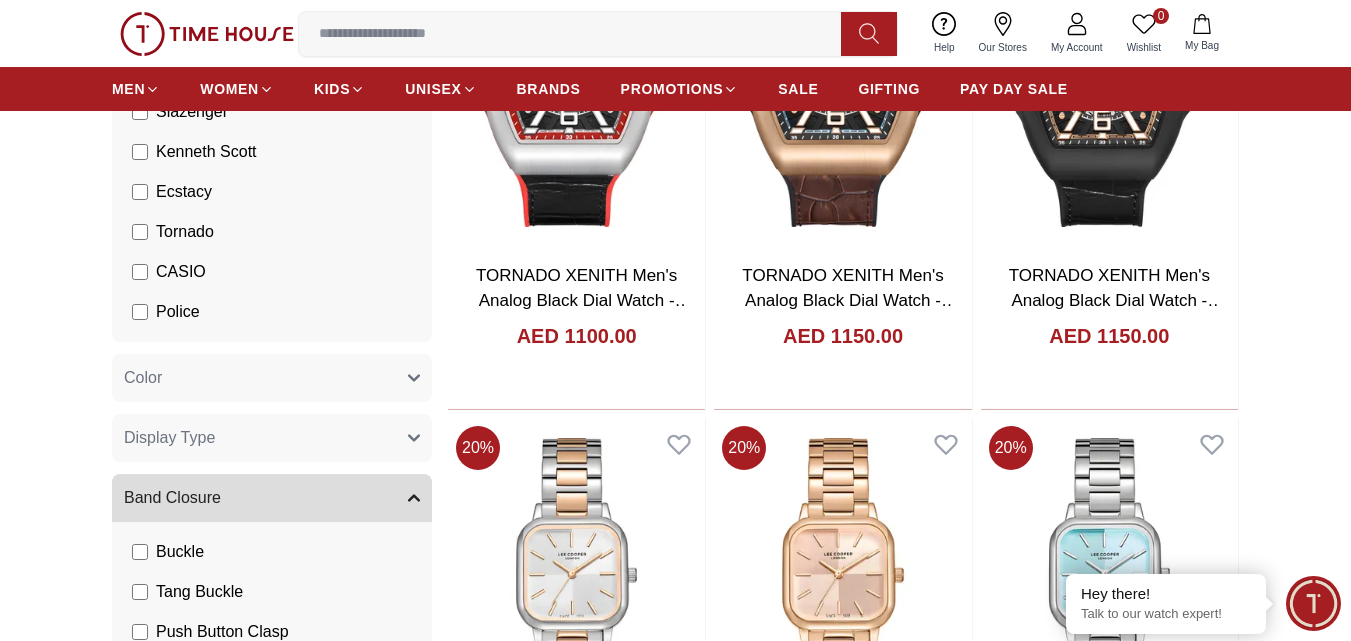 click on "Band Closure" at bounding box center [272, 498] 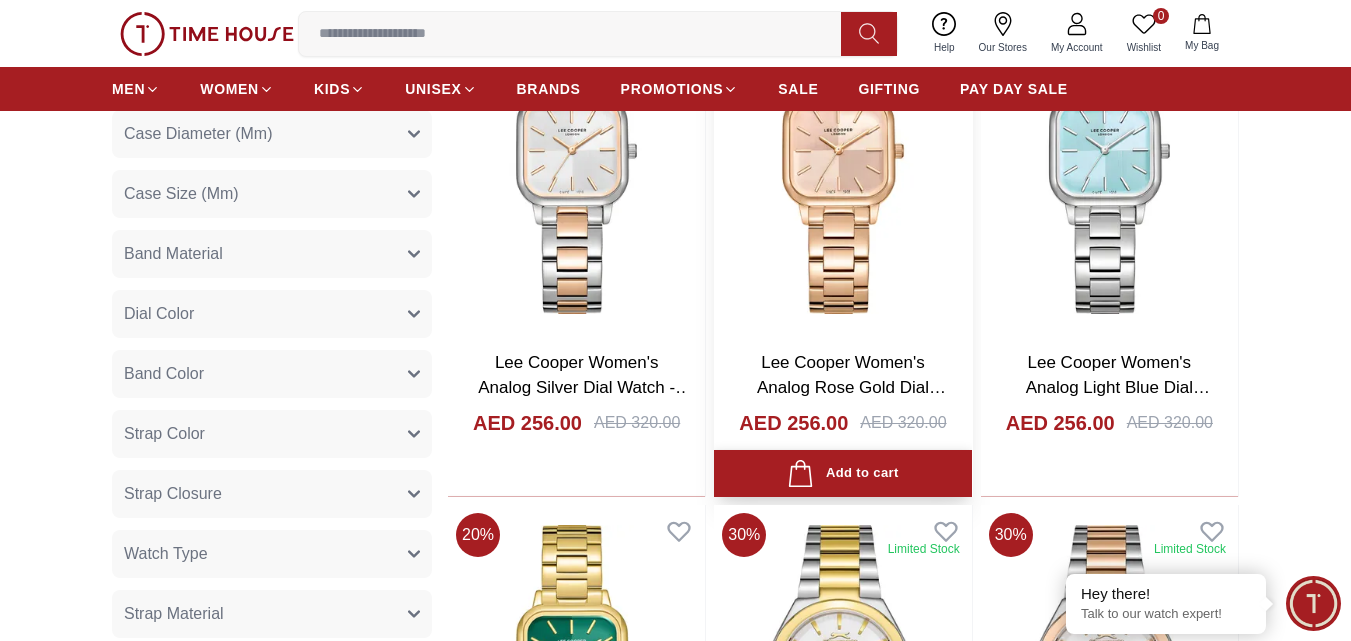 scroll, scrollTop: 1300, scrollLeft: 0, axis: vertical 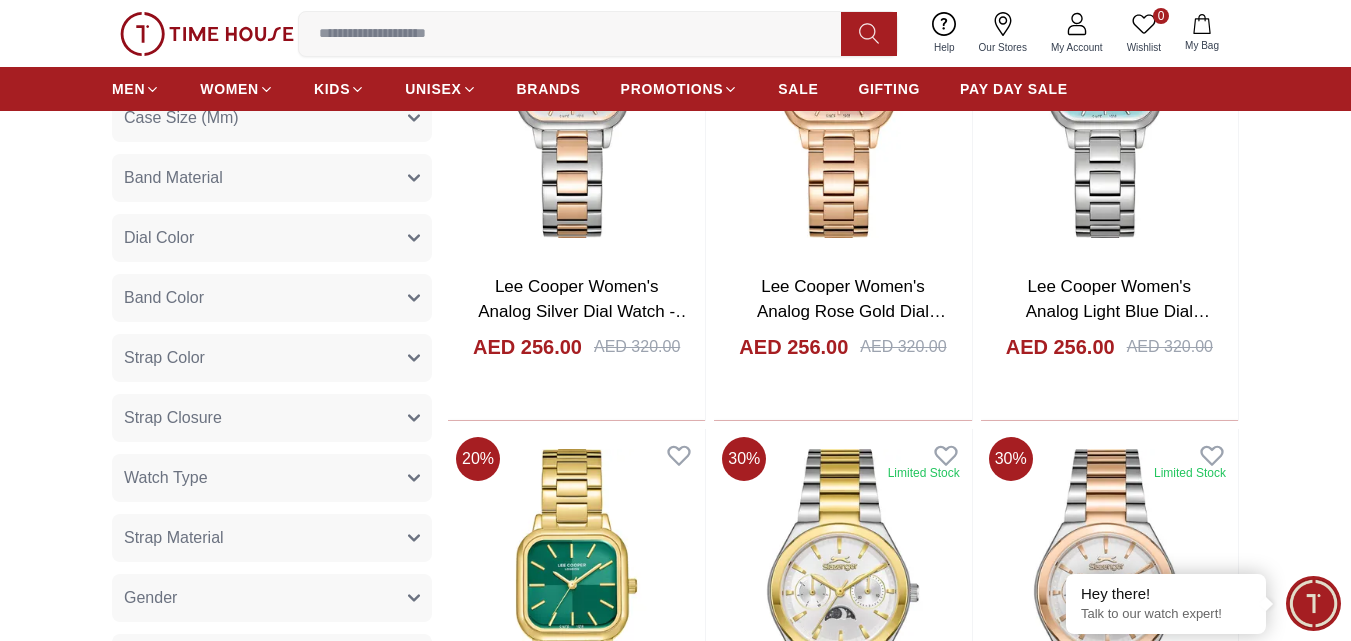 click on "Watch Type" at bounding box center (272, 478) 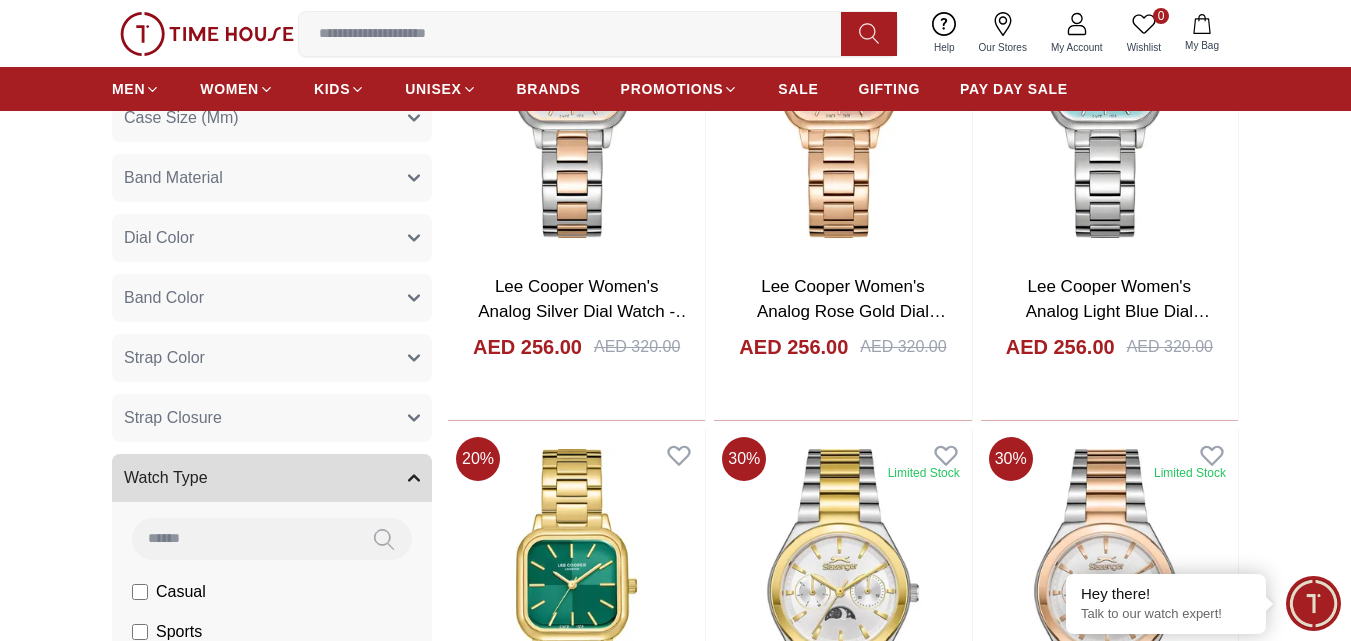 click on "Watch Type" at bounding box center (272, 478) 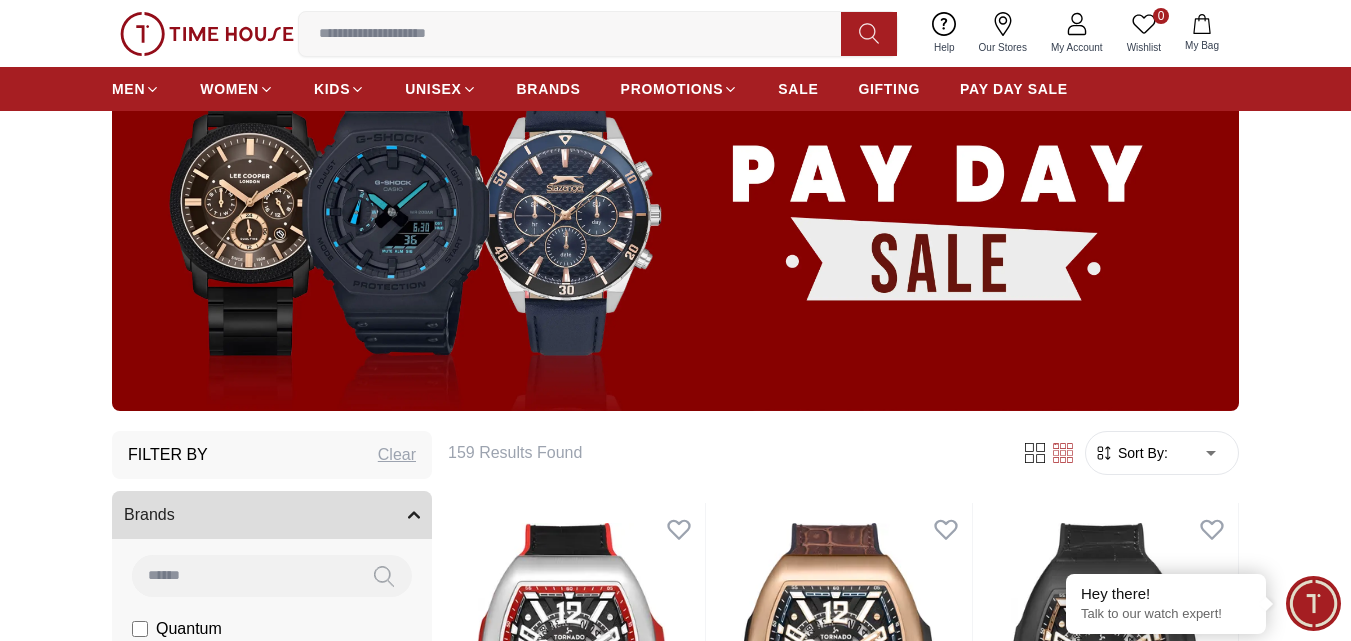 scroll, scrollTop: 400, scrollLeft: 0, axis: vertical 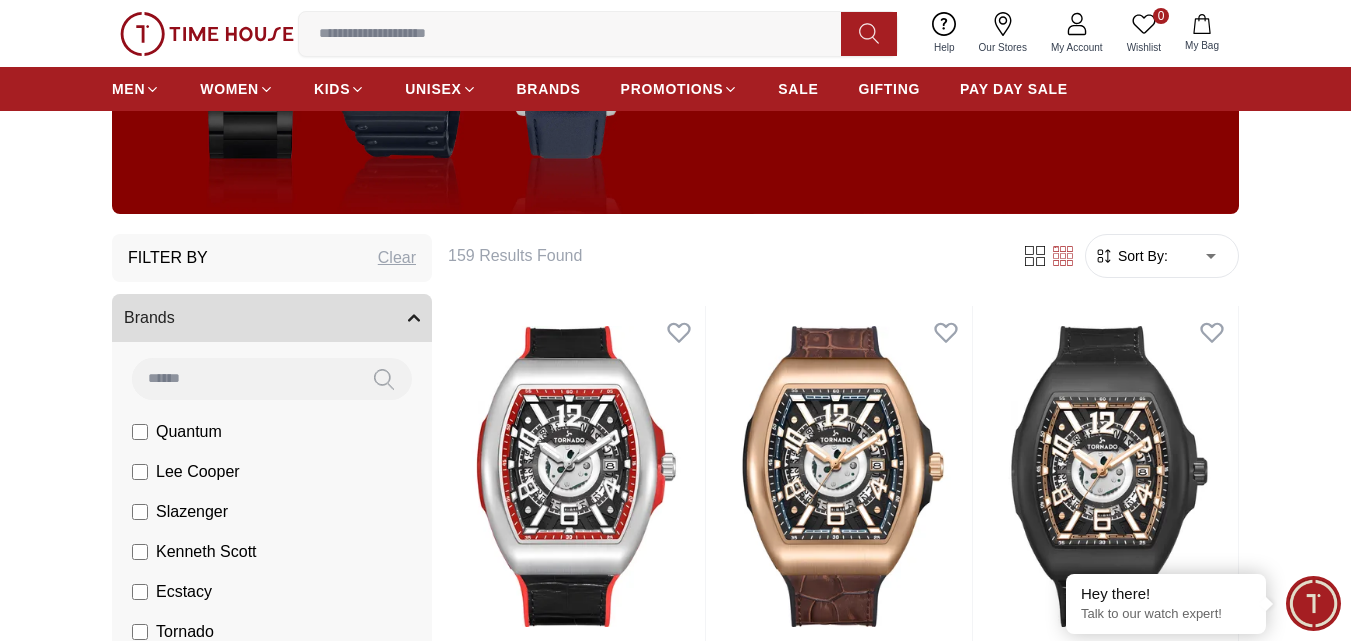 click 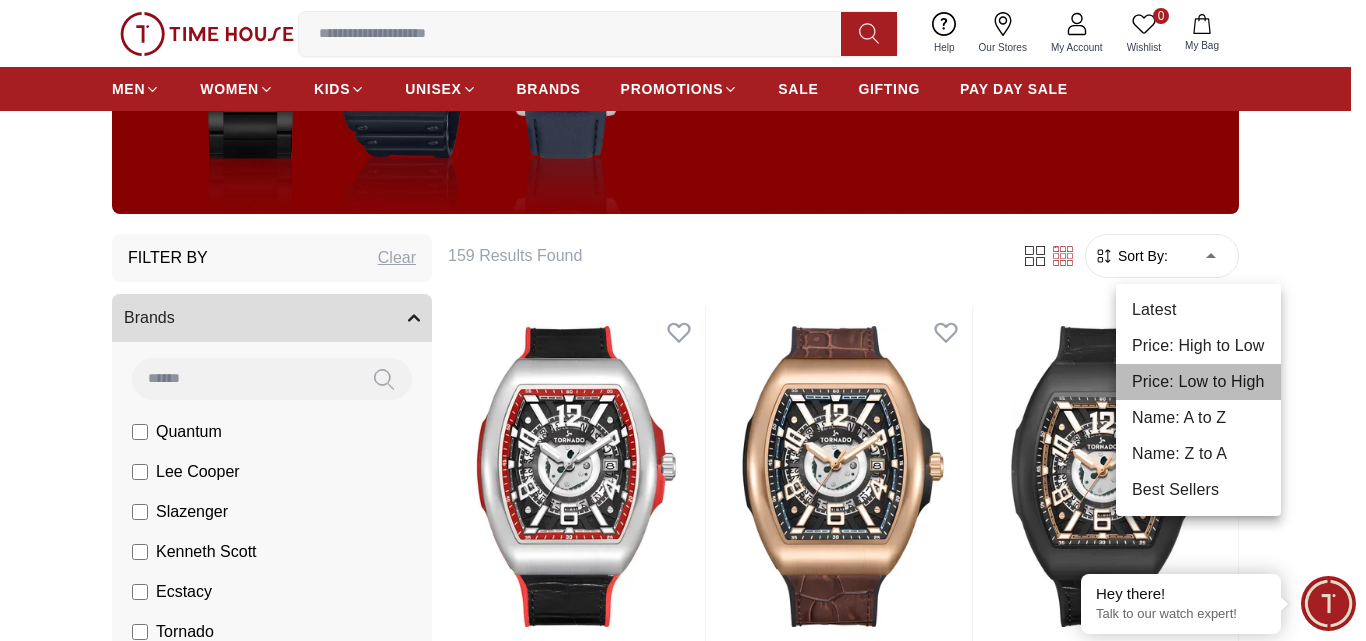 click on "Price: Low to High" at bounding box center (1198, 382) 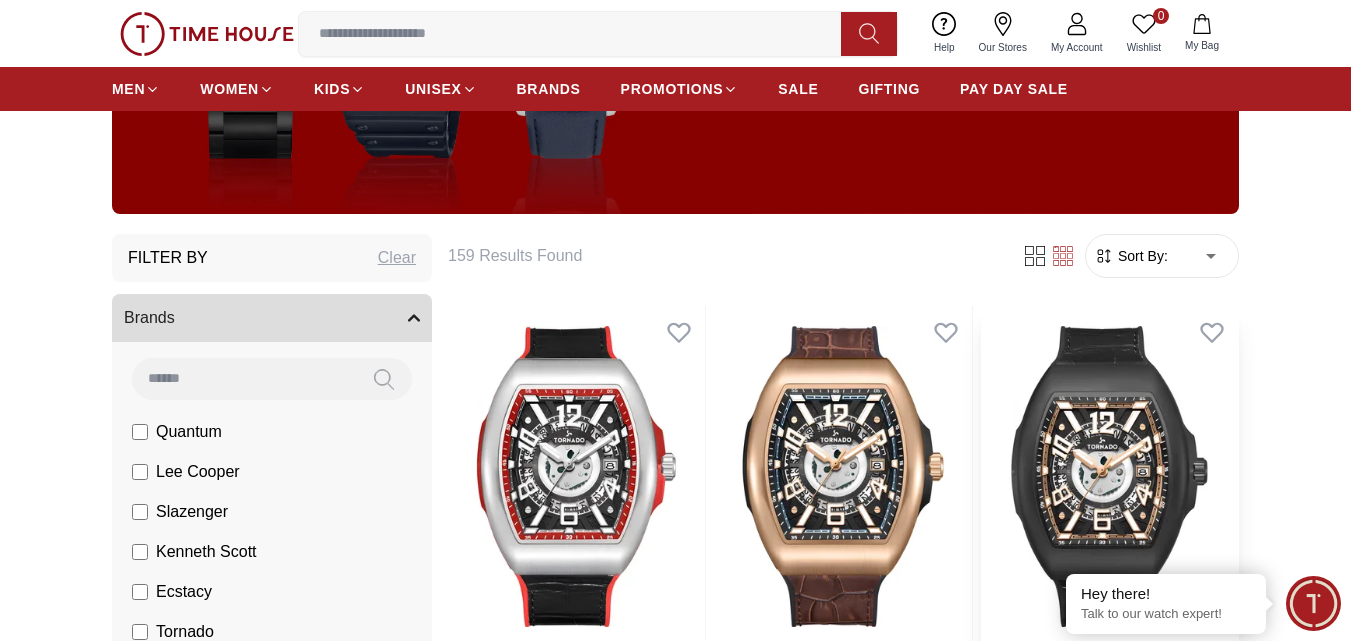 type on "*" 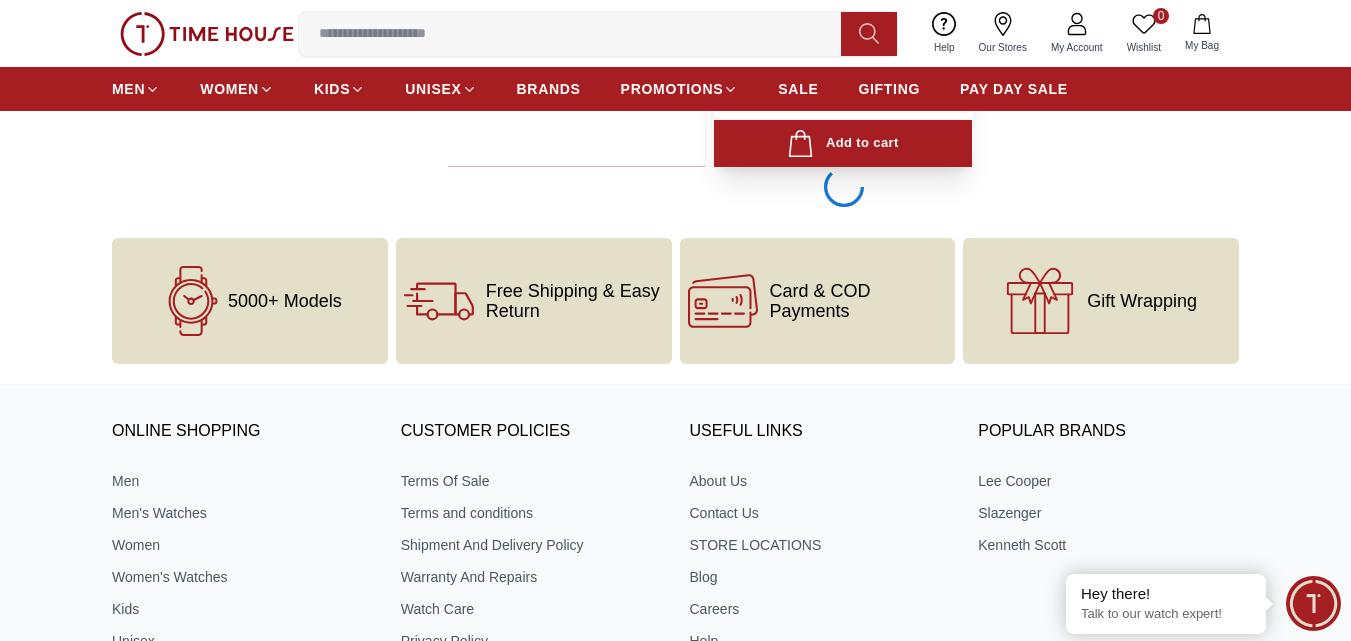 scroll, scrollTop: 3900, scrollLeft: 0, axis: vertical 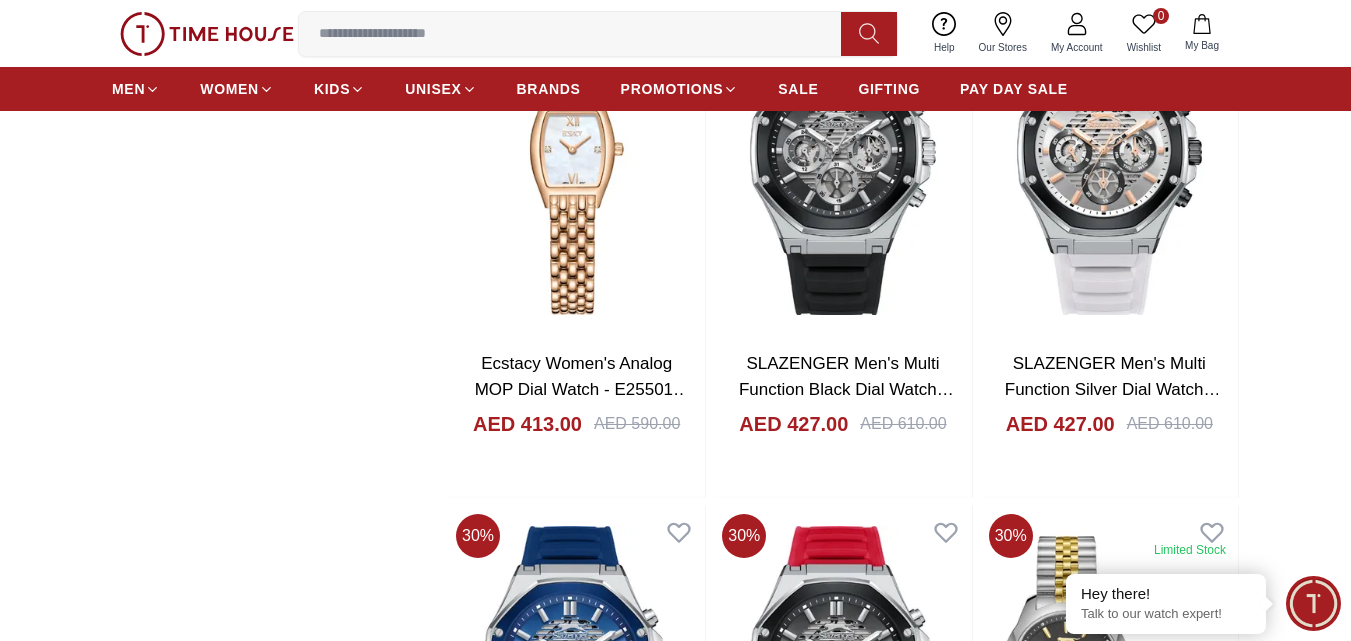 click at bounding box center (842, 676) 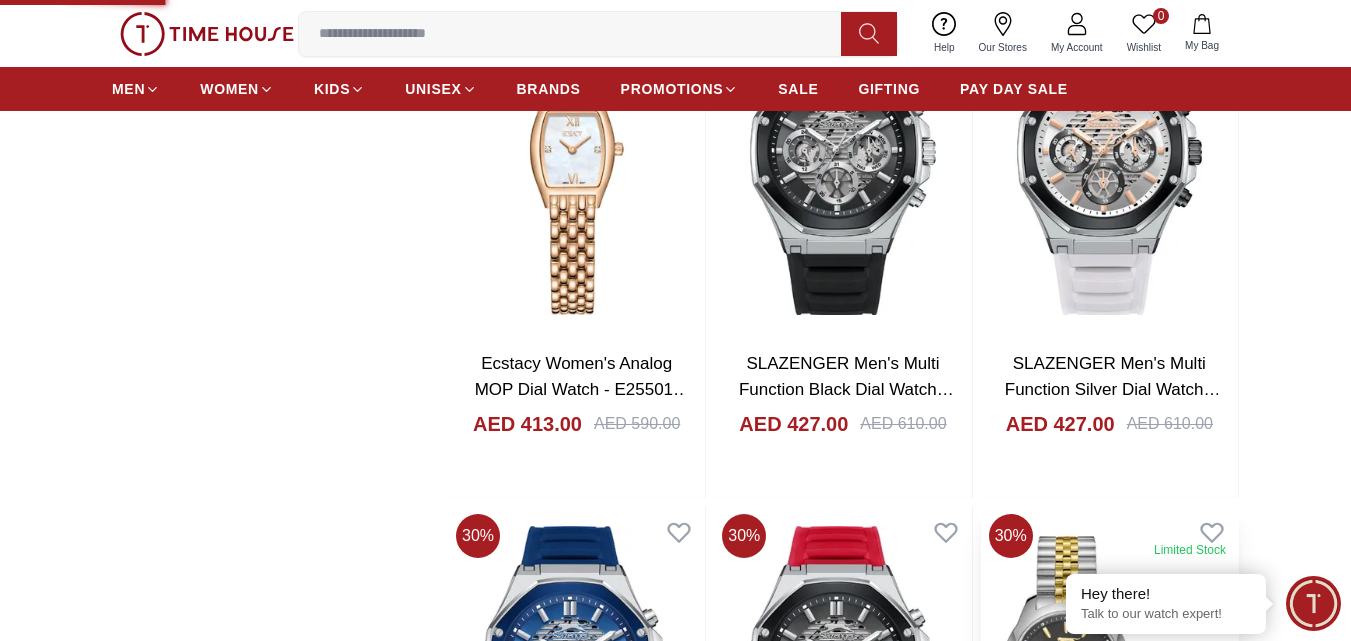 click on "20 % [BRAND] Unisex Analog Black Dial Watch - [PRODUCT_CODE] AED 60.00 AED 75.00 Add to cart Add to cart 24 % [BRAND] Women's Digital Champagne Dial Watch - [PRODUCT_CODE] AED 68.00 AED 90.00 Add to cart Add to cart 25 % [BRAND] Men's Black Dial Analog Watch - [PRODUCT_CODE] AED 90.00 AED 120.00 Add to cart Add to cart 25 % [BRAND] Men's Blue  Dial Analog Watch - [PRODUCT_CODE] AED 90.00 AED 120.00 Add to cart Add to cart 25 % [BRAND] Men's White Dial Analog Watch - [PRODUCT_CODE] AED 90.00 AED 120.00 Add to cart Add to cart 25 % [BRAND] Women Analog Beige Dial Watch - [PRODUCT_CODE] AED 90.00 AED 120.00 Add to cart Add to cart 25 % [BRAND] Women's Analog White Rose Gold Highlight Dial Watch - [PRODUCT_CODE] AED 90.00 AED 120.00 Add to cart Add to cart 30 % [BRAND] Women's Black Dial Analog Watch - [PRODUCT_CODE] AED 98.00 AED 140.00 Add to cart Add to cart 30 % [BRAND] Women's Blue Dial Analog Watch - [PRODUCT_CODE] AED 98.00 AED 140.00 Add to cart Add to cart 30 % AED 98.00 AED 140.00 25 %" at bounding box center [843, -4875] 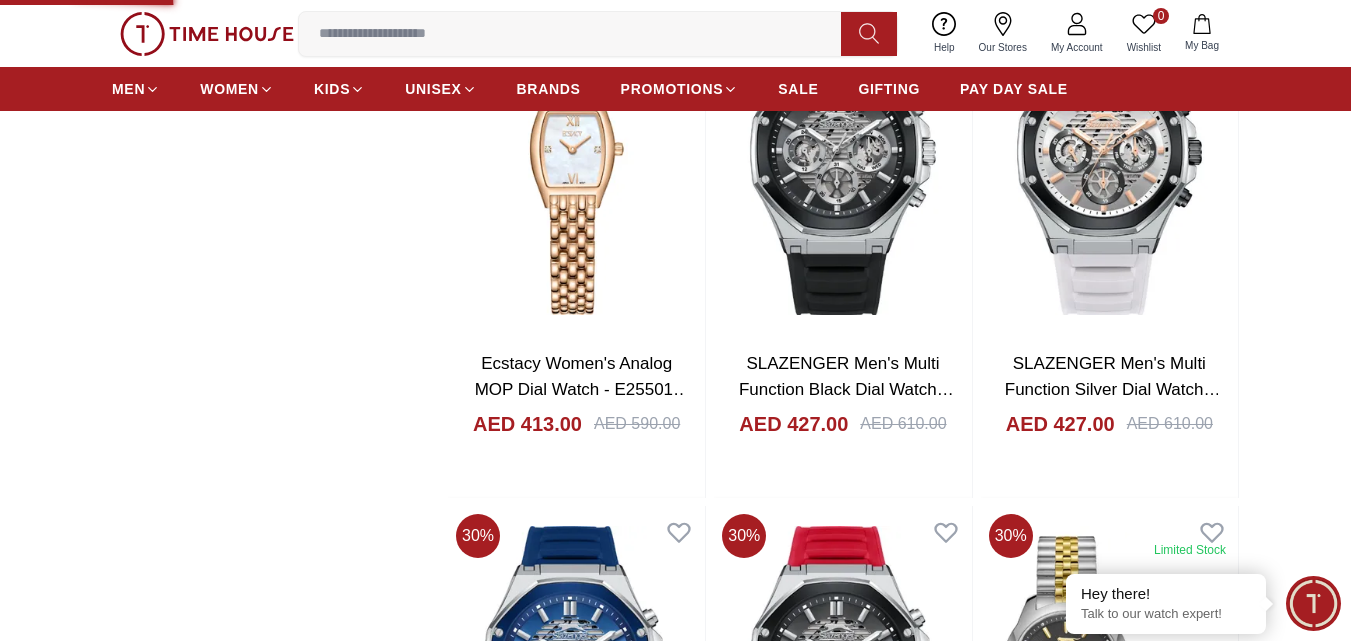 scroll, scrollTop: 0, scrollLeft: 0, axis: both 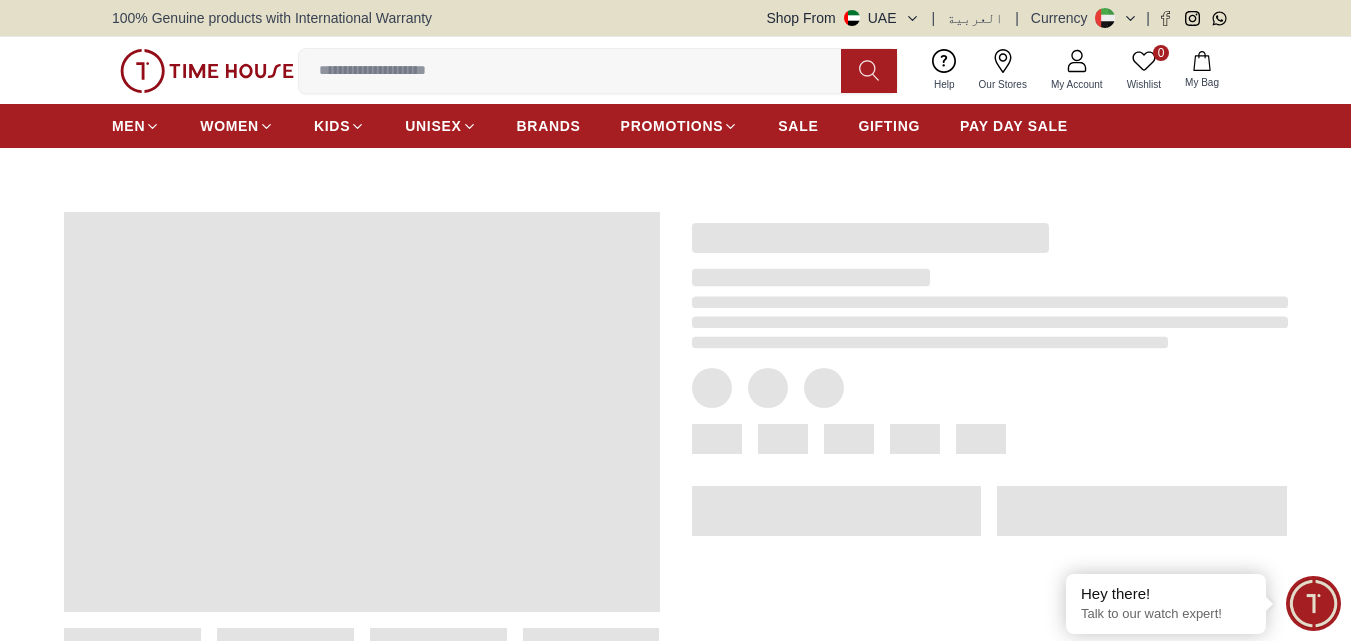 click at bounding box center (974, 454) 